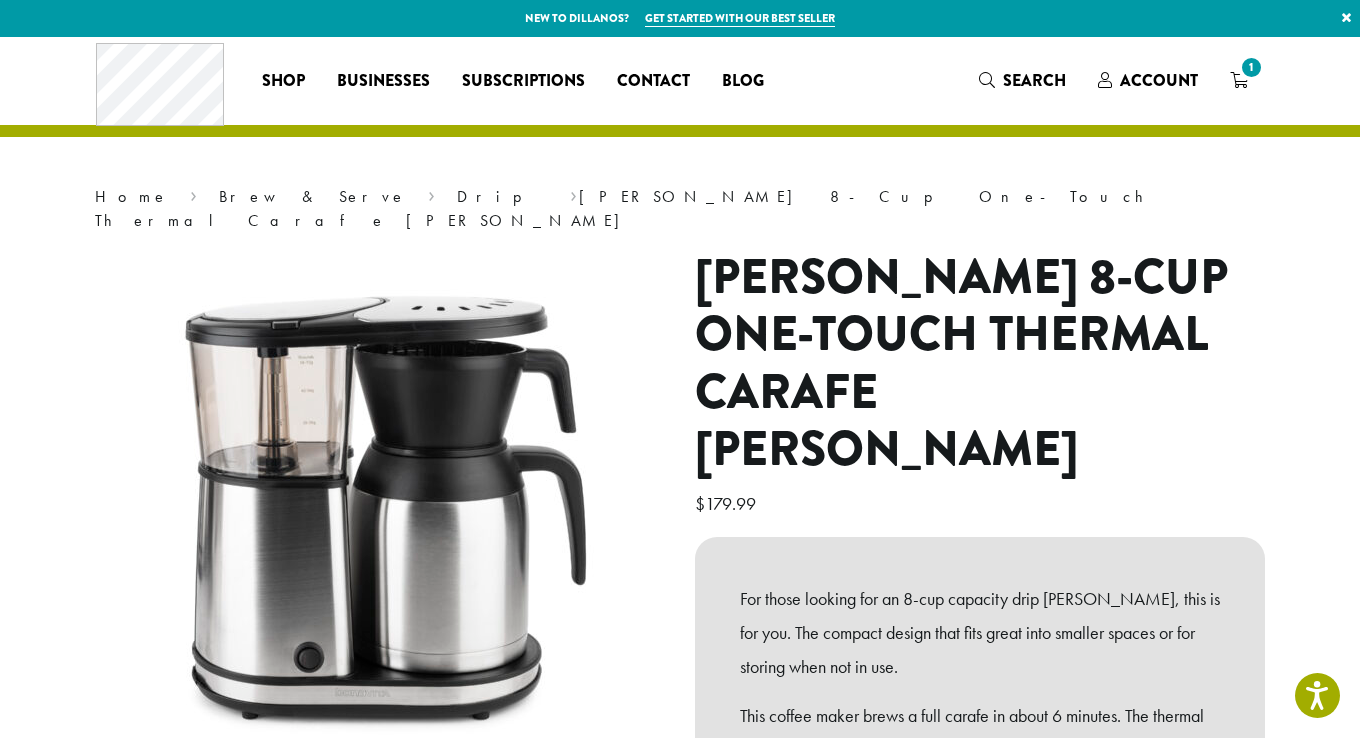 scroll, scrollTop: 0, scrollLeft: 0, axis: both 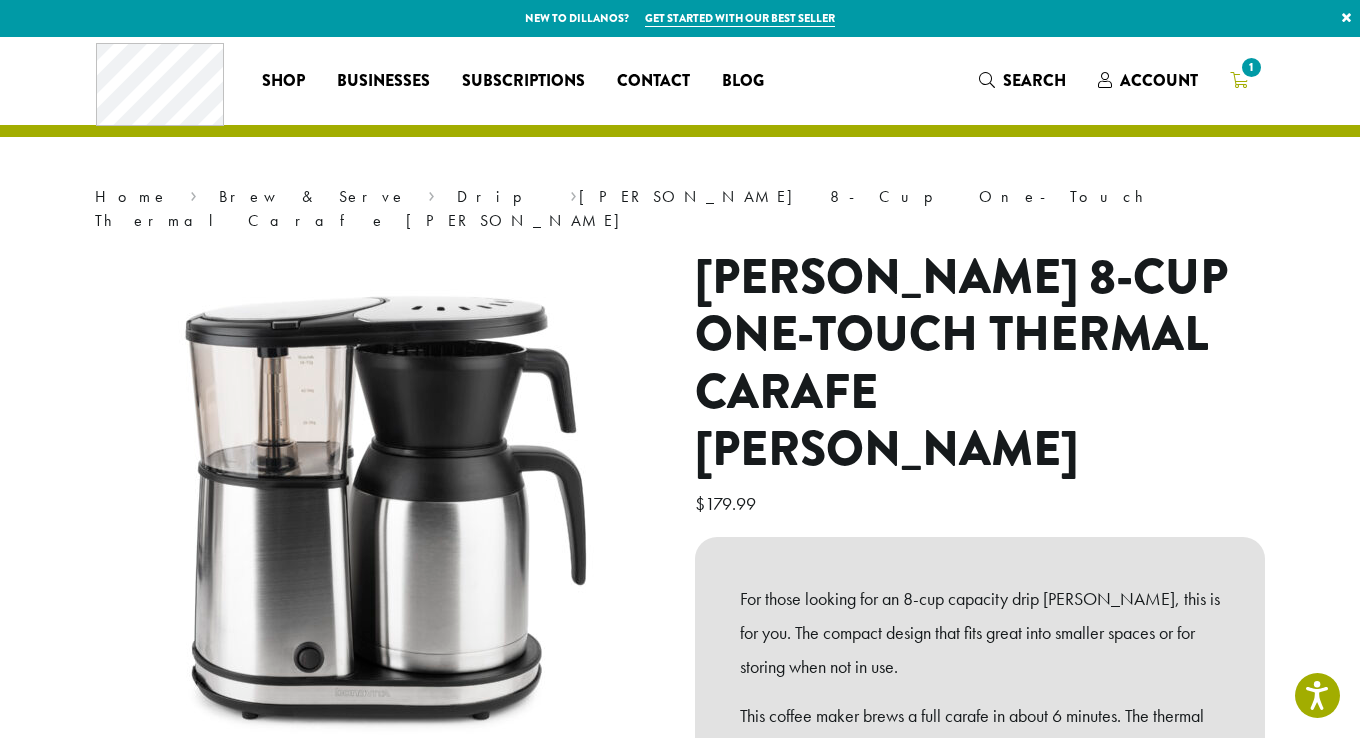 click on "1" at bounding box center [1251, 67] 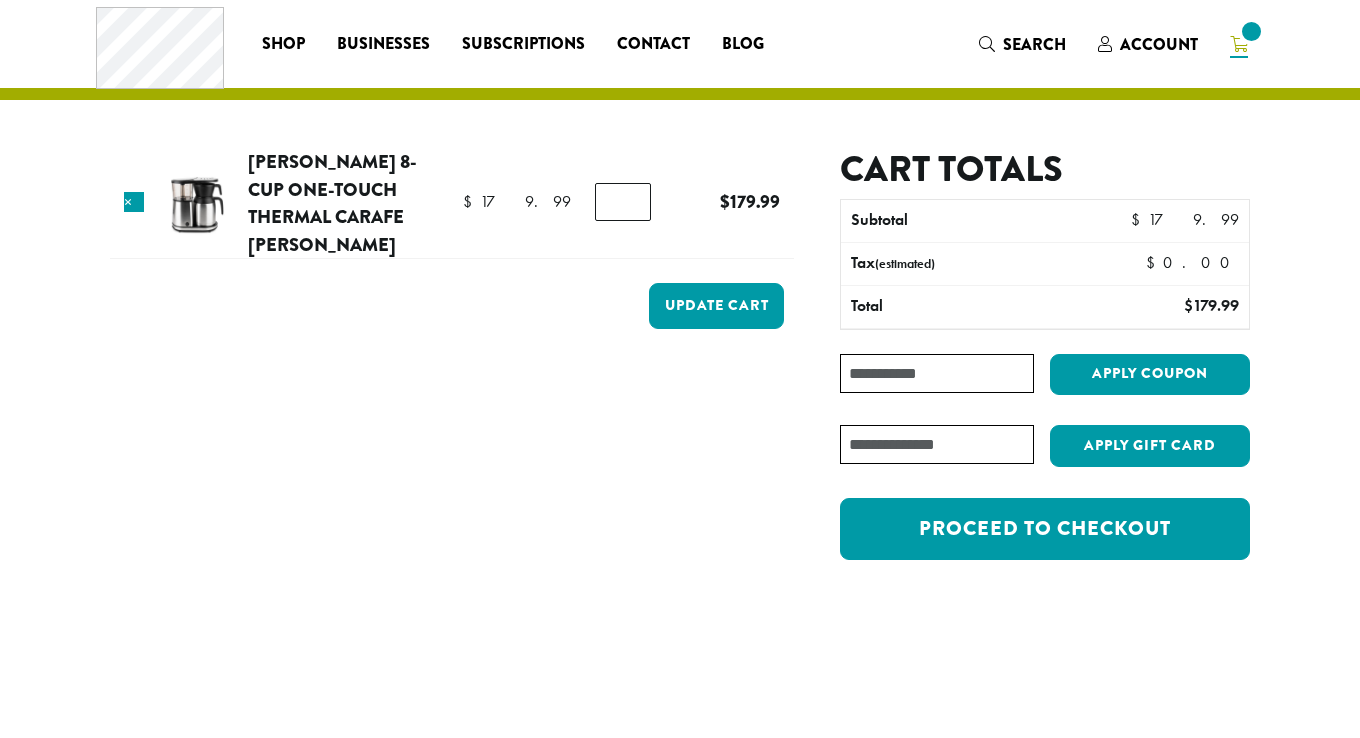 scroll, scrollTop: 0, scrollLeft: 0, axis: both 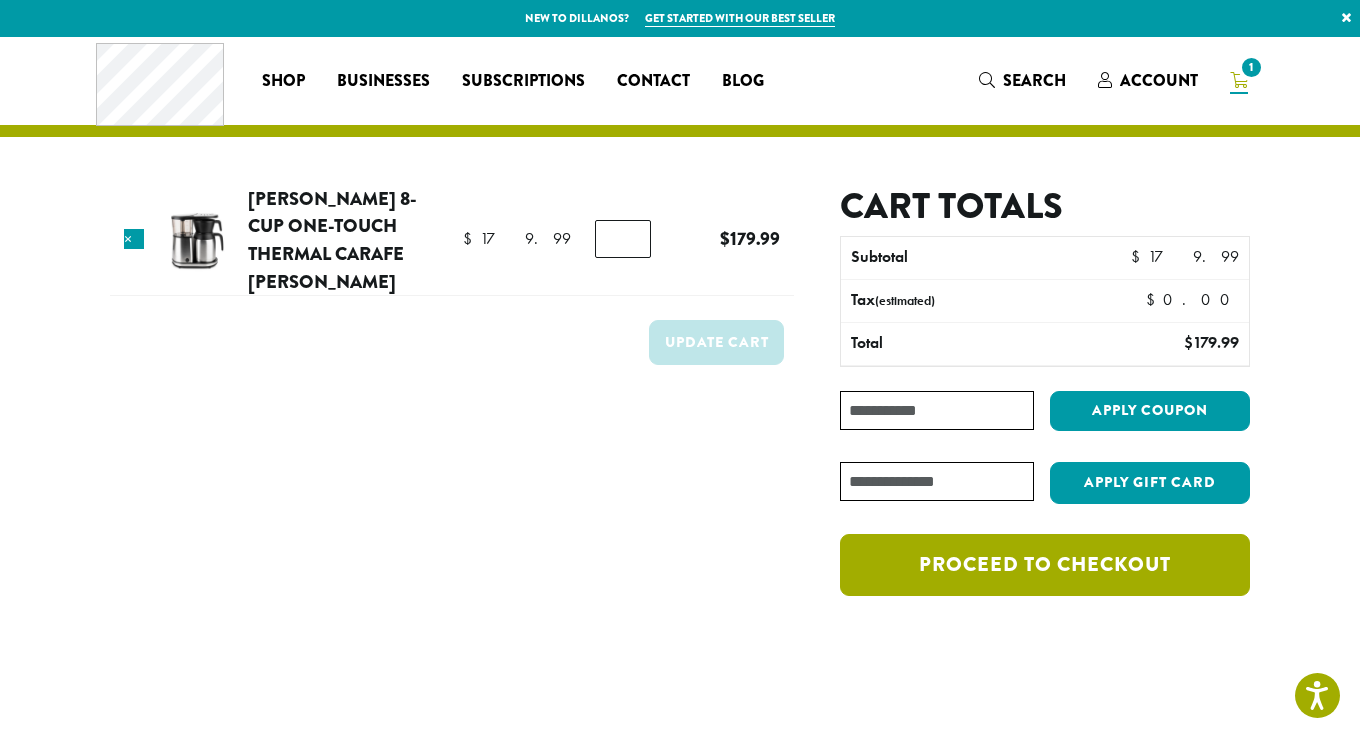 click on "Proceed to checkout" at bounding box center [1045, 565] 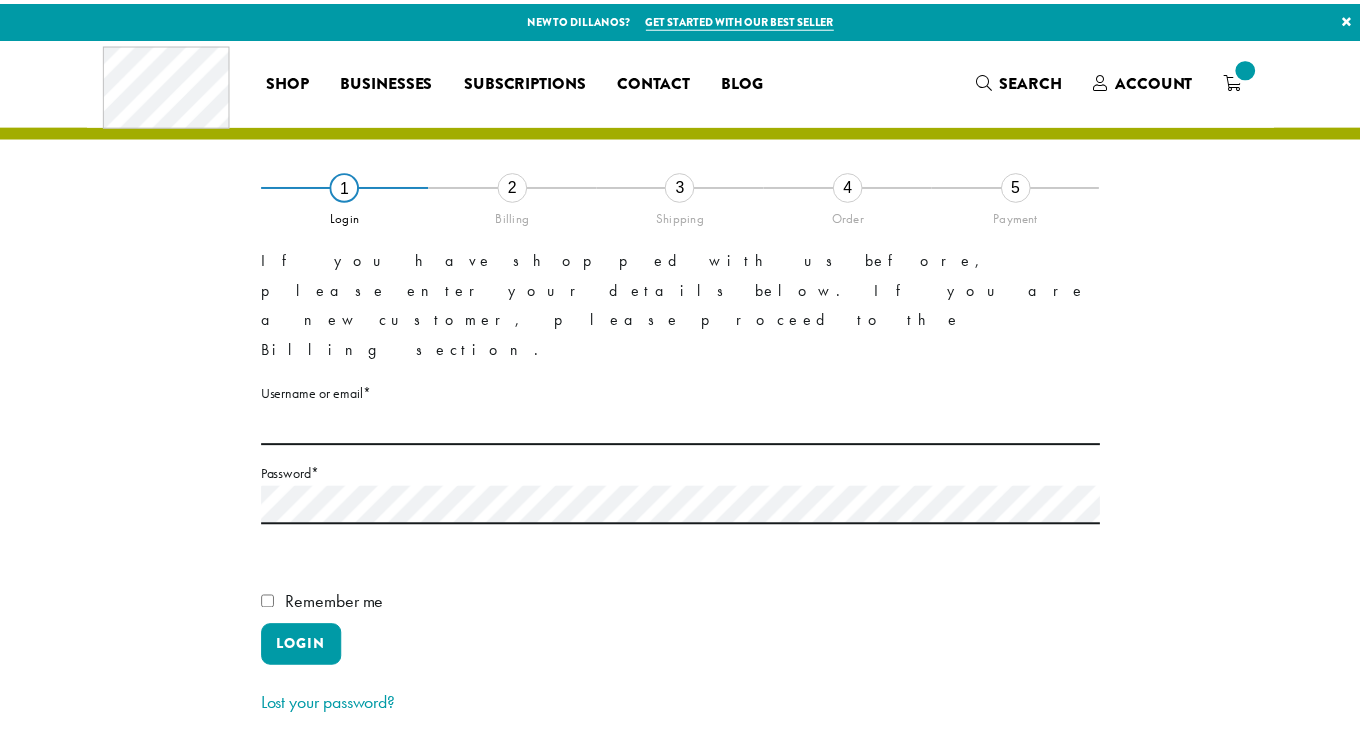 scroll, scrollTop: 0, scrollLeft: 0, axis: both 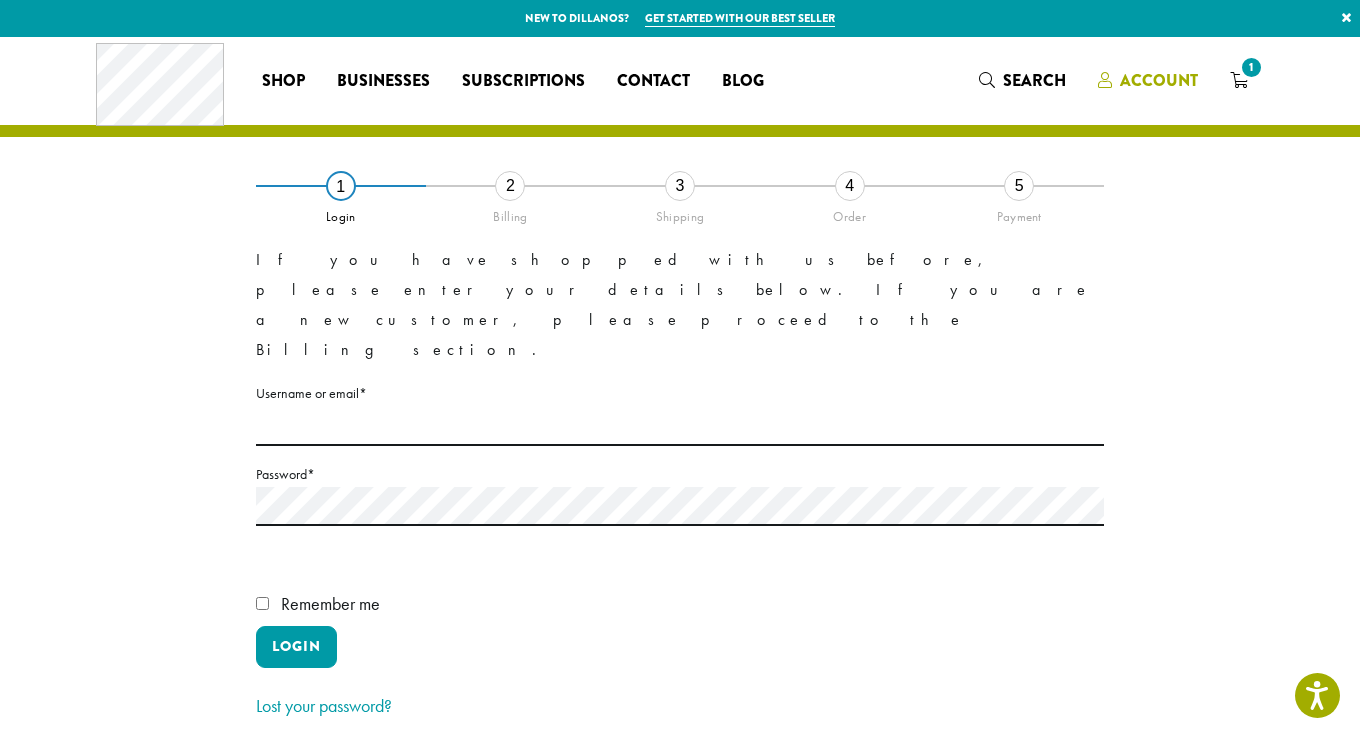 click on "Account" at bounding box center [1159, 80] 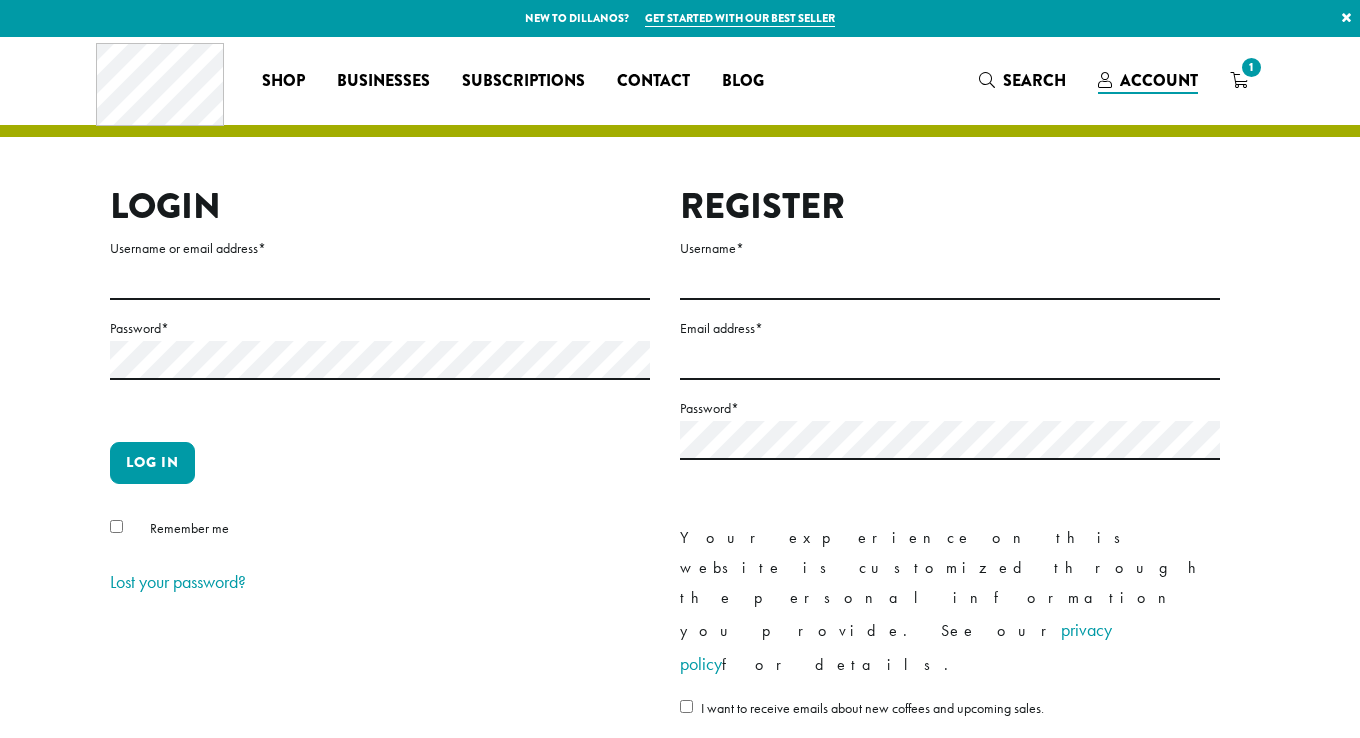scroll, scrollTop: 0, scrollLeft: 0, axis: both 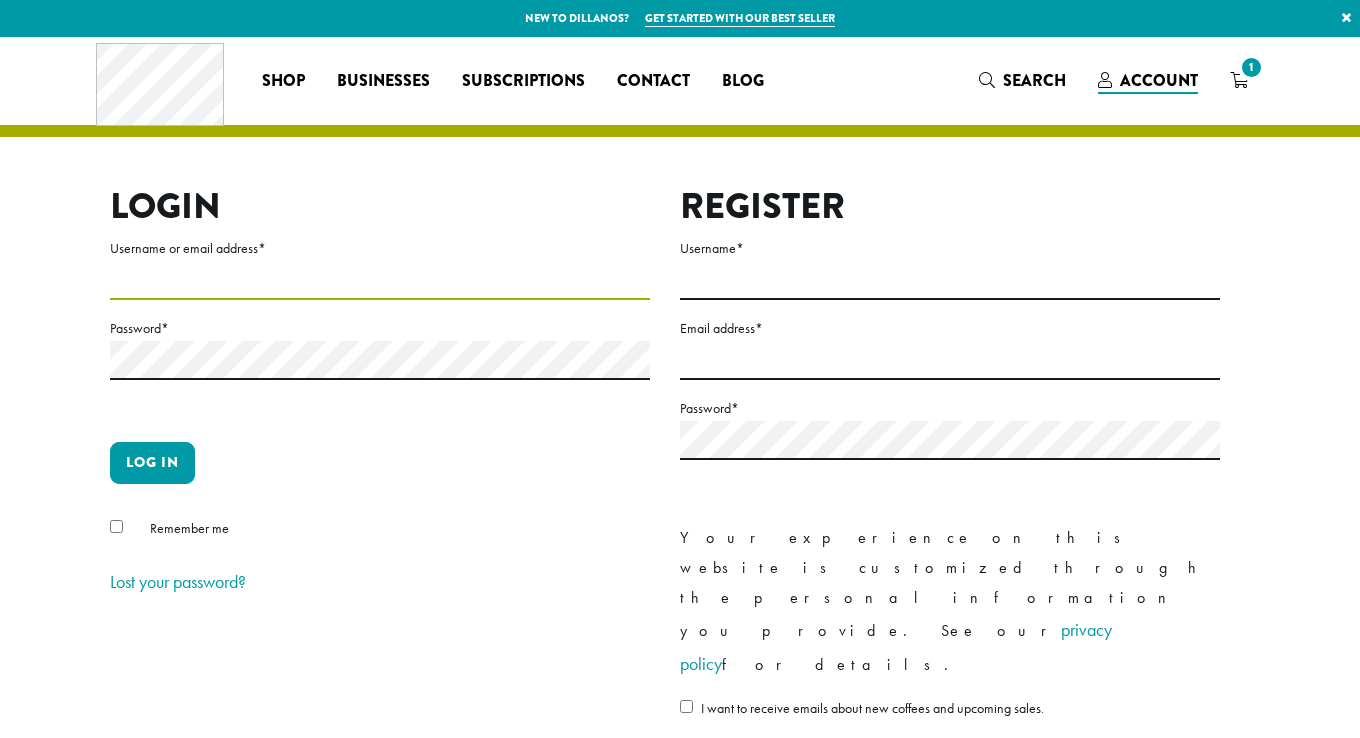 click on "Username or email address  *" at bounding box center (380, 280) 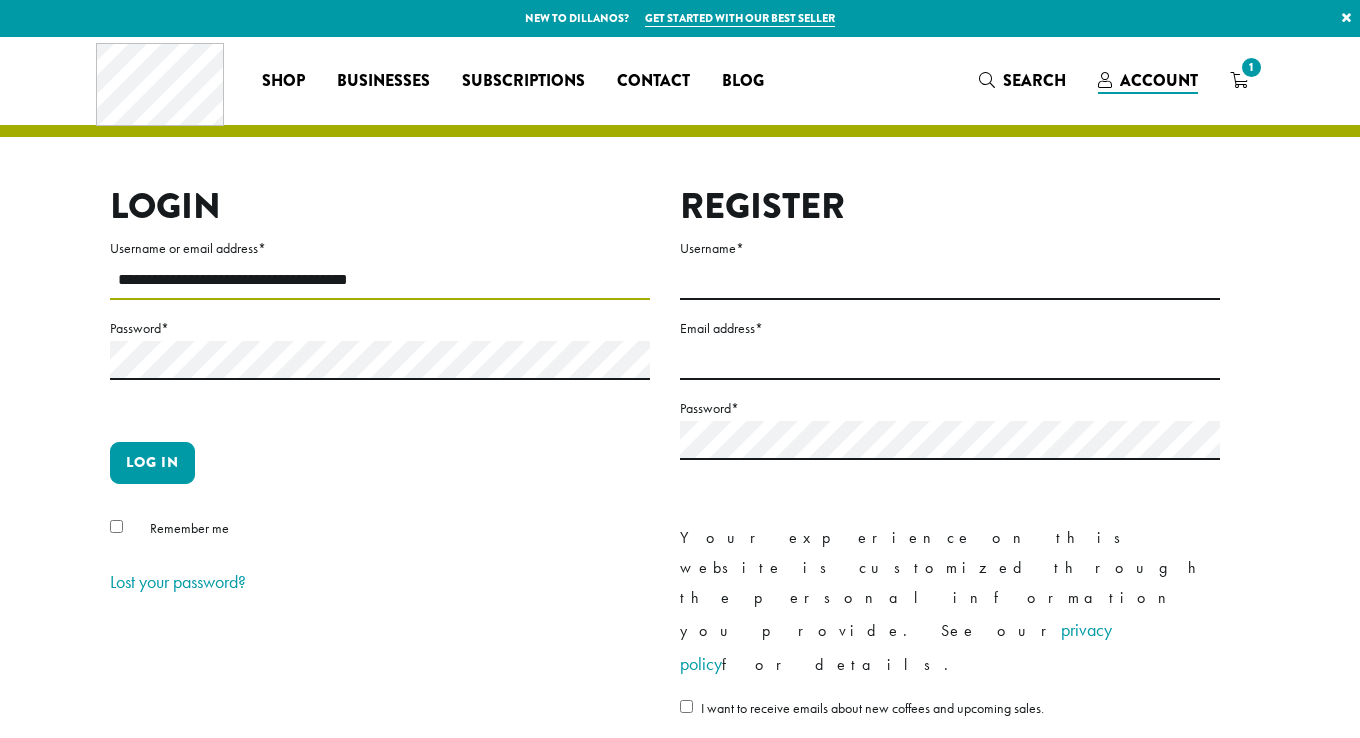 scroll, scrollTop: 0, scrollLeft: 0, axis: both 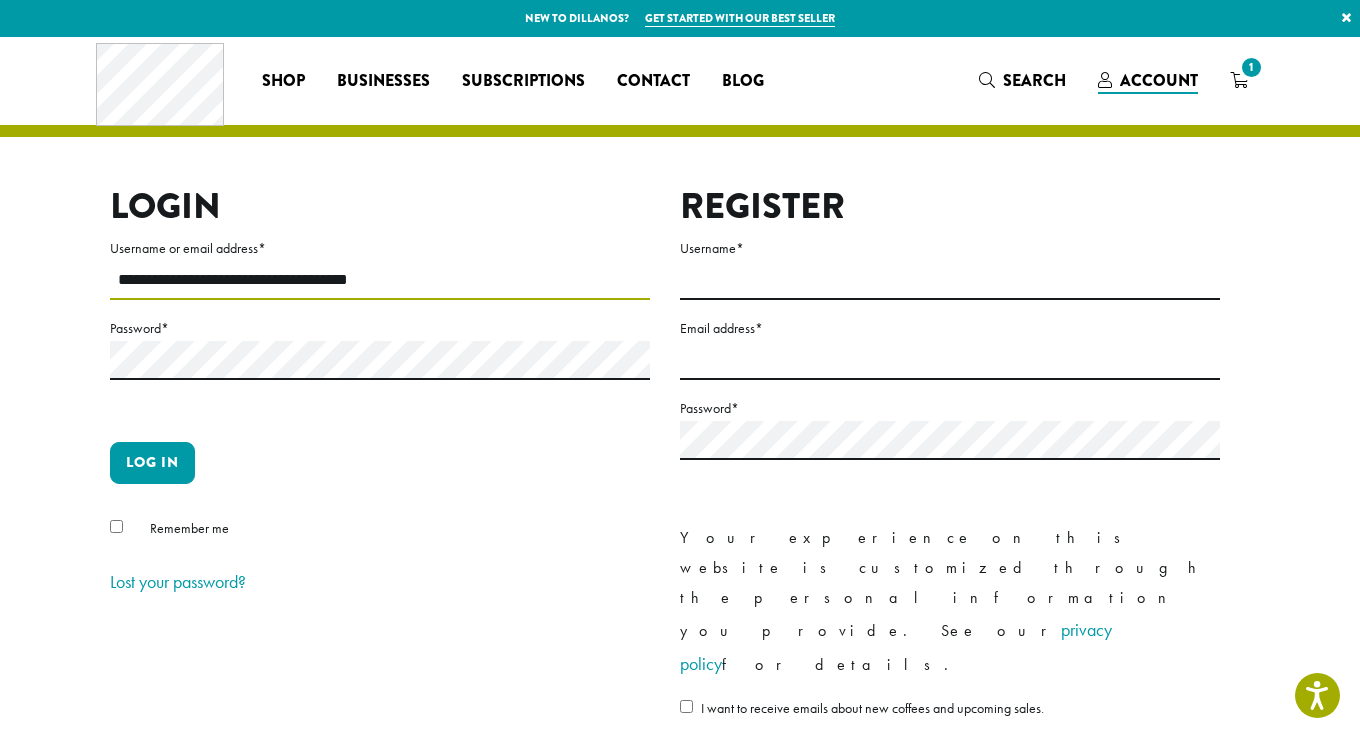 type on "**********" 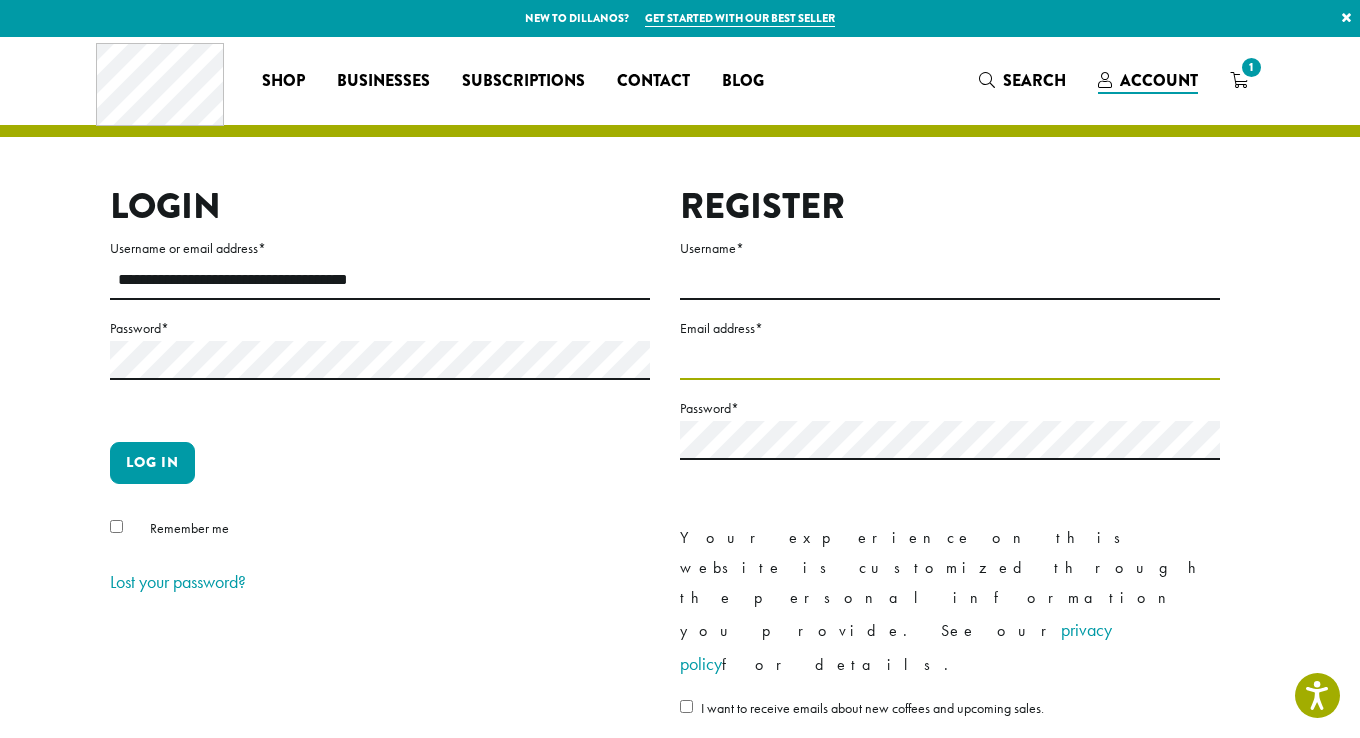 click on "Email address  *" at bounding box center (950, 360) 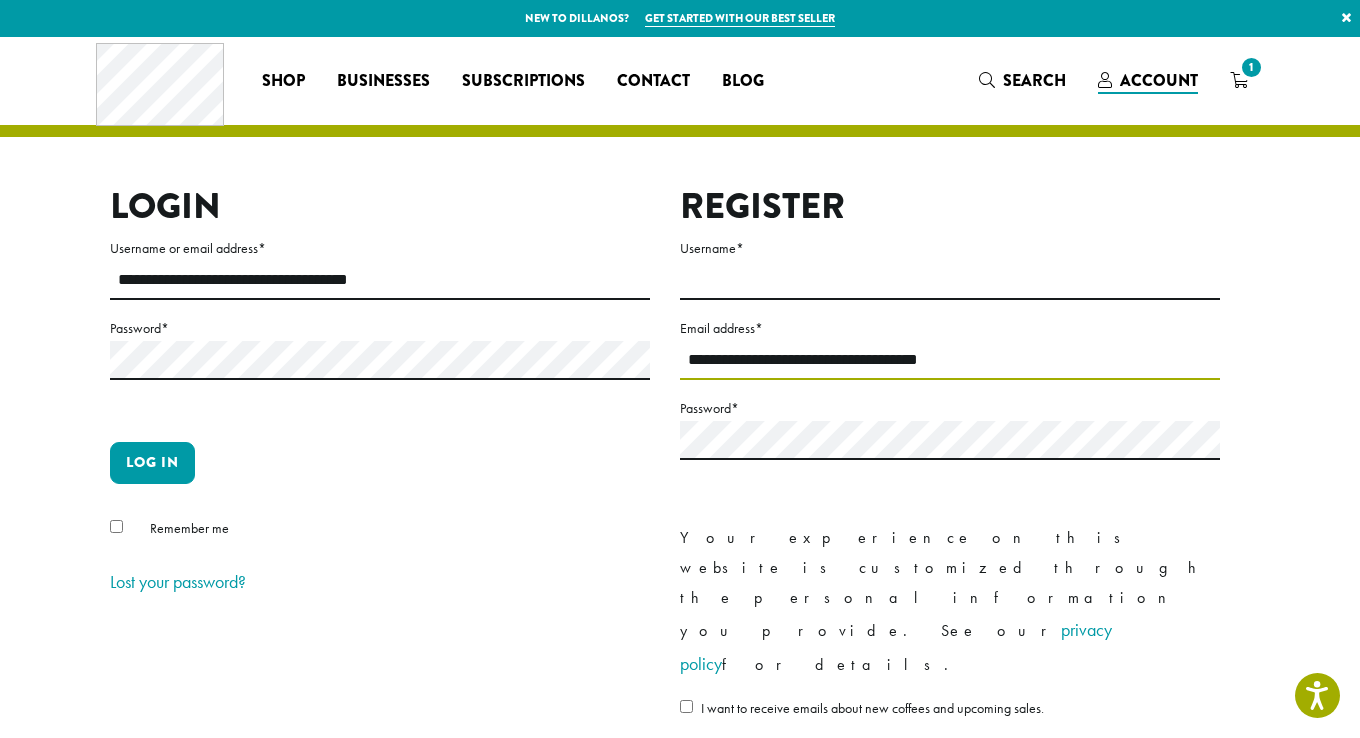 drag, startPoint x: 871, startPoint y: 356, endPoint x: 1184, endPoint y: 364, distance: 313.10223 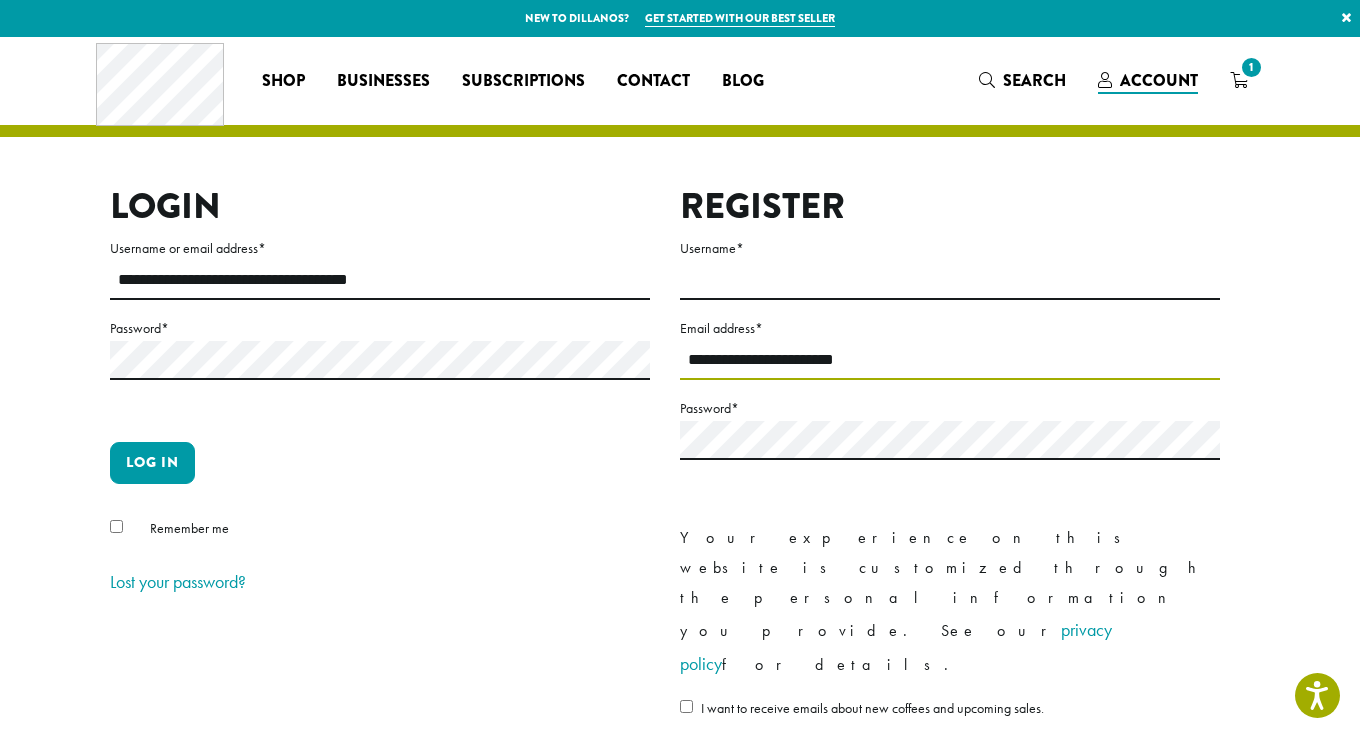 type on "**********" 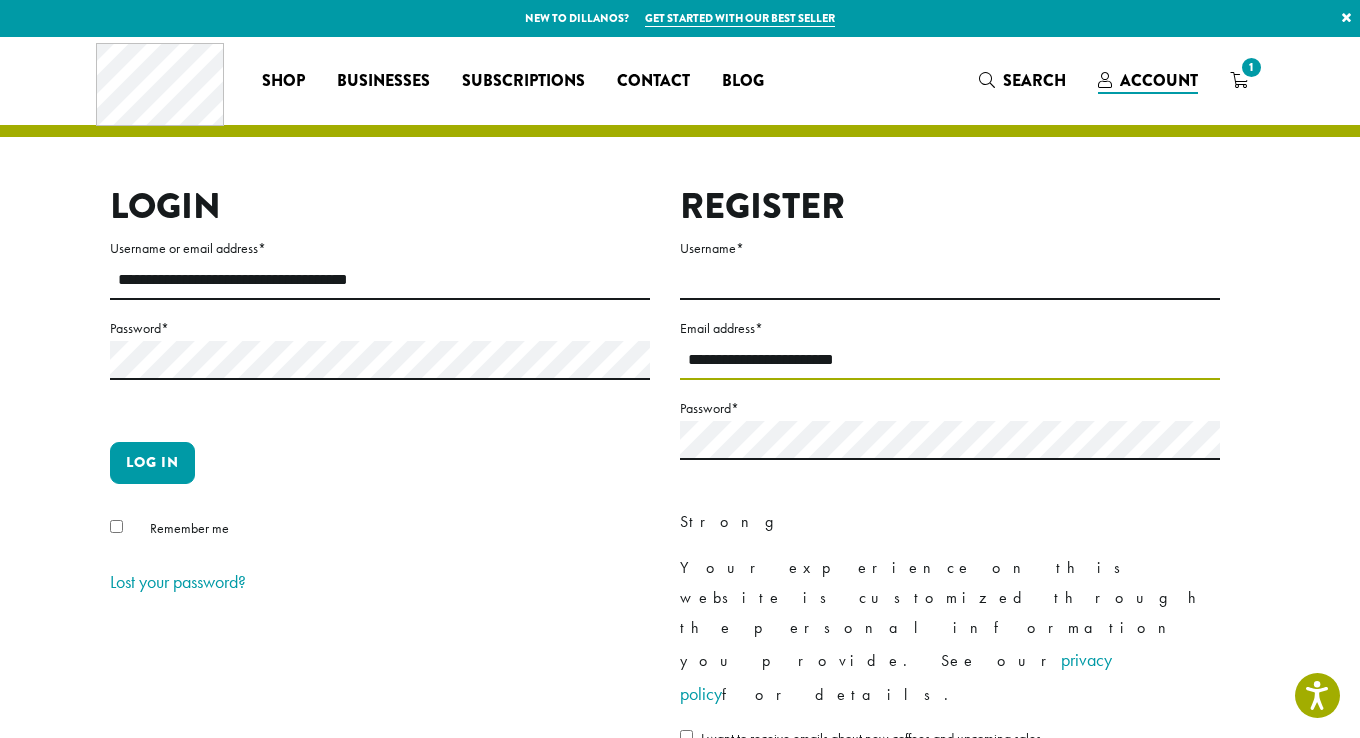 click on "**********" at bounding box center (950, 360) 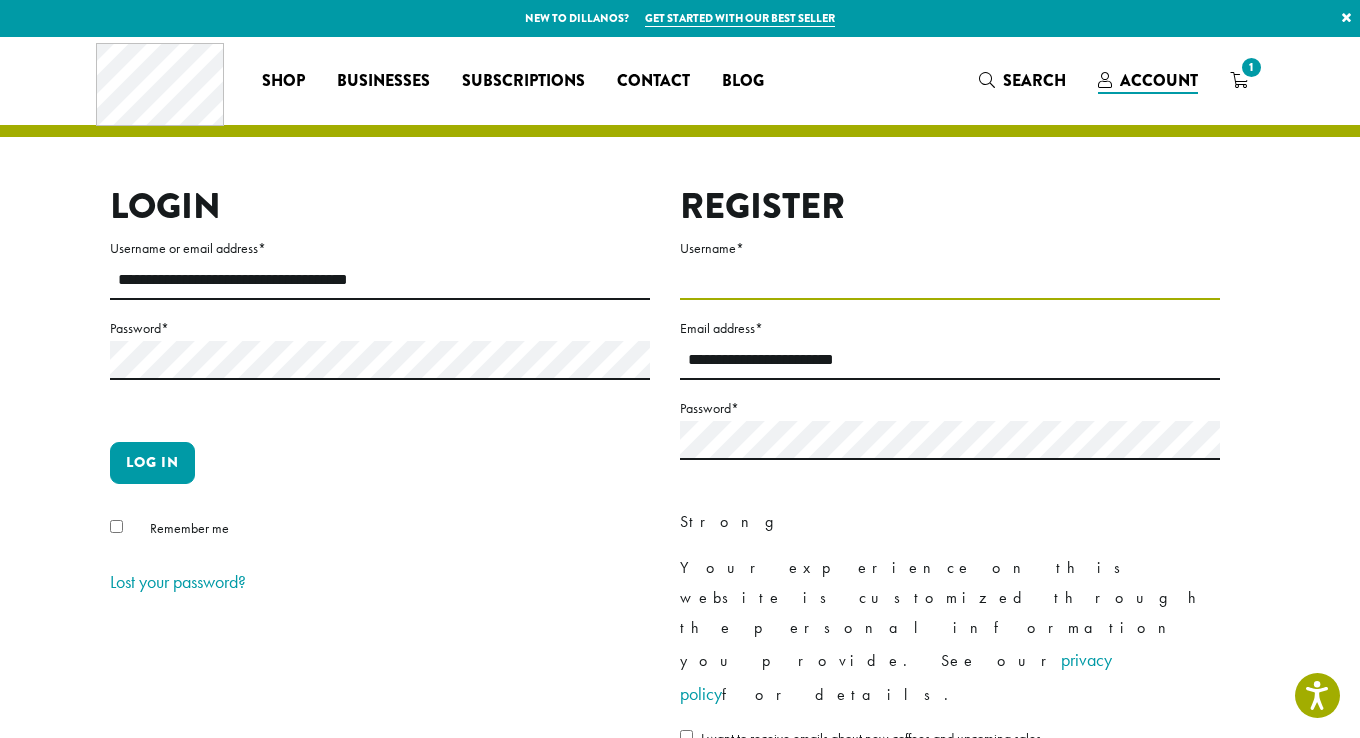 click on "Username  *" at bounding box center [950, 280] 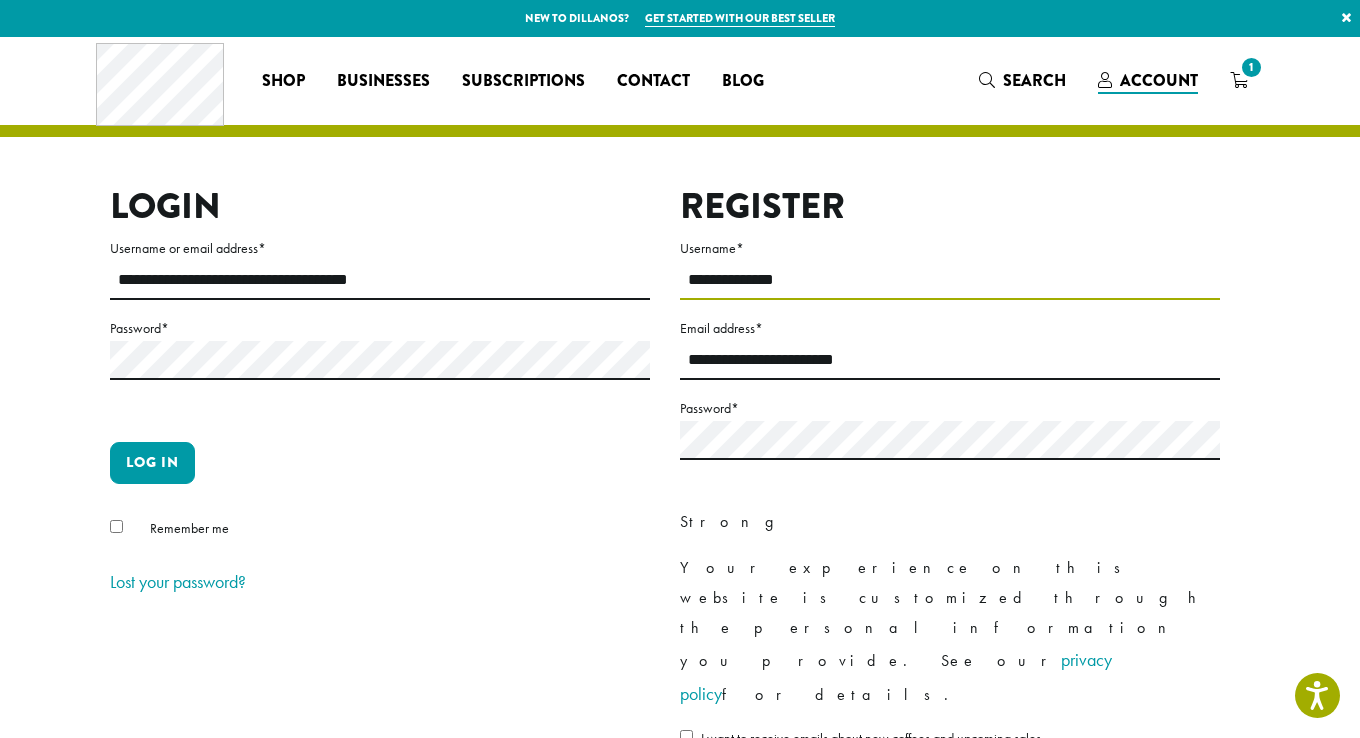 type on "**********" 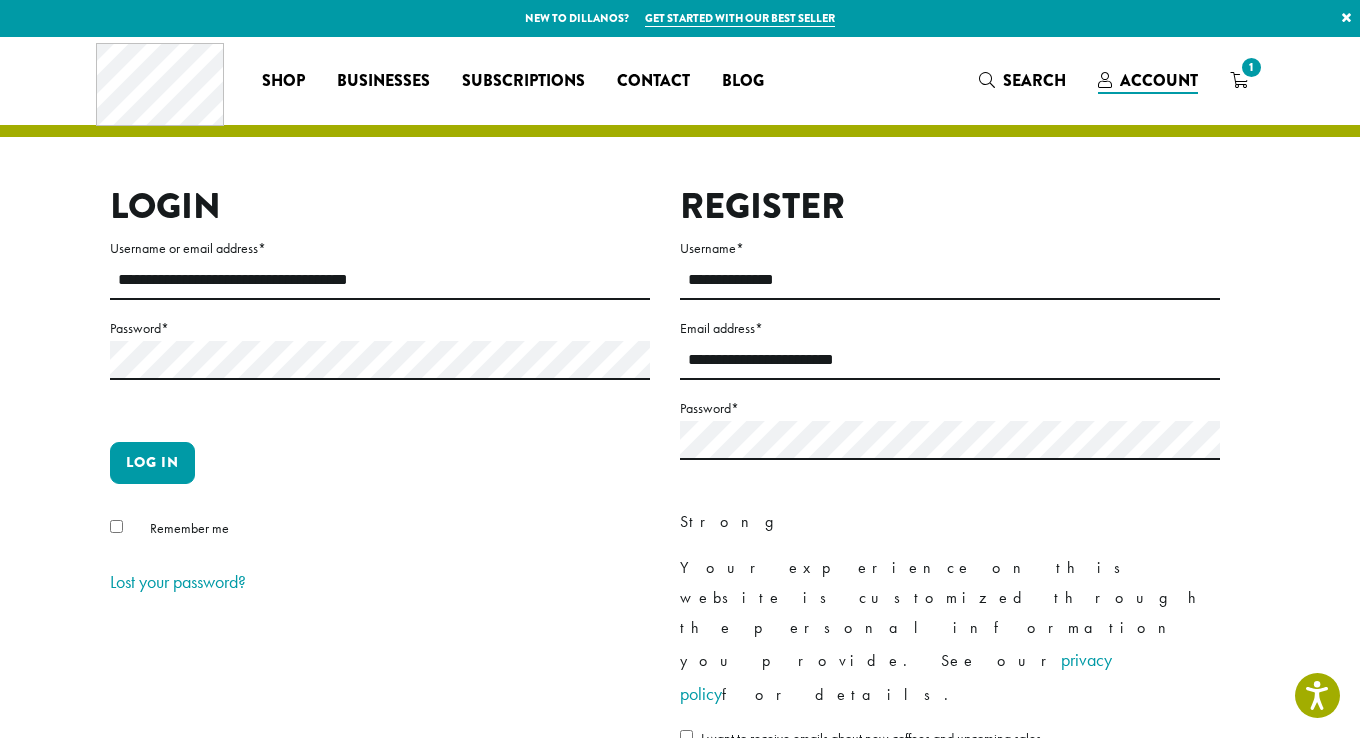 click on "Register" at bounding box center [733, 796] 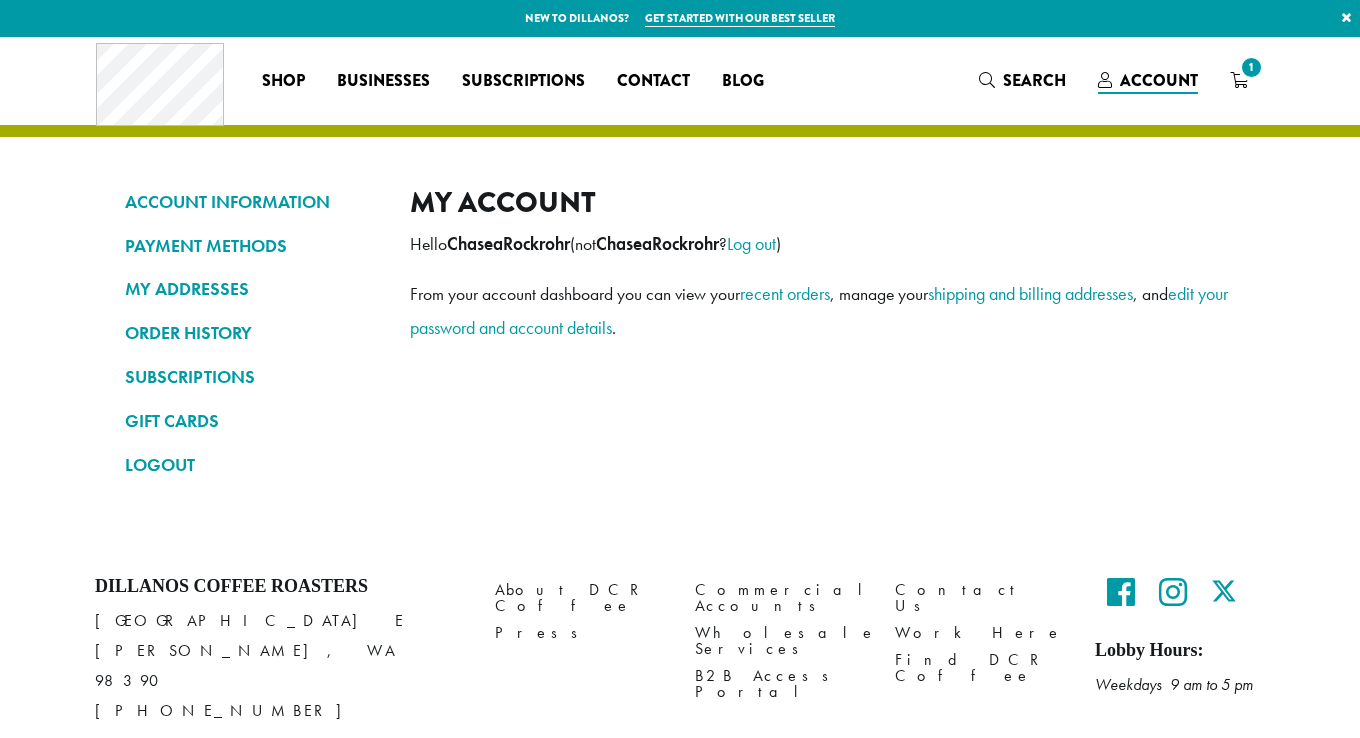 scroll, scrollTop: 0, scrollLeft: 0, axis: both 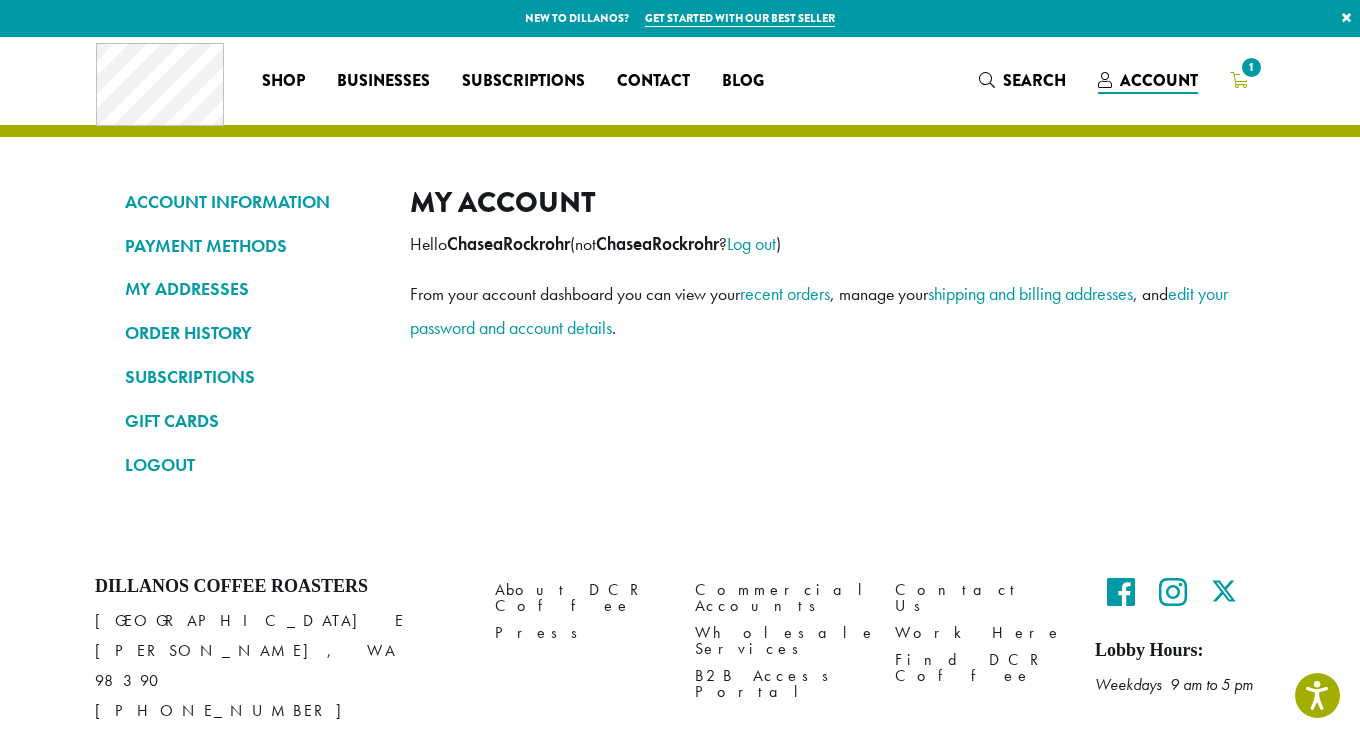 click on "1" at bounding box center [1251, 67] 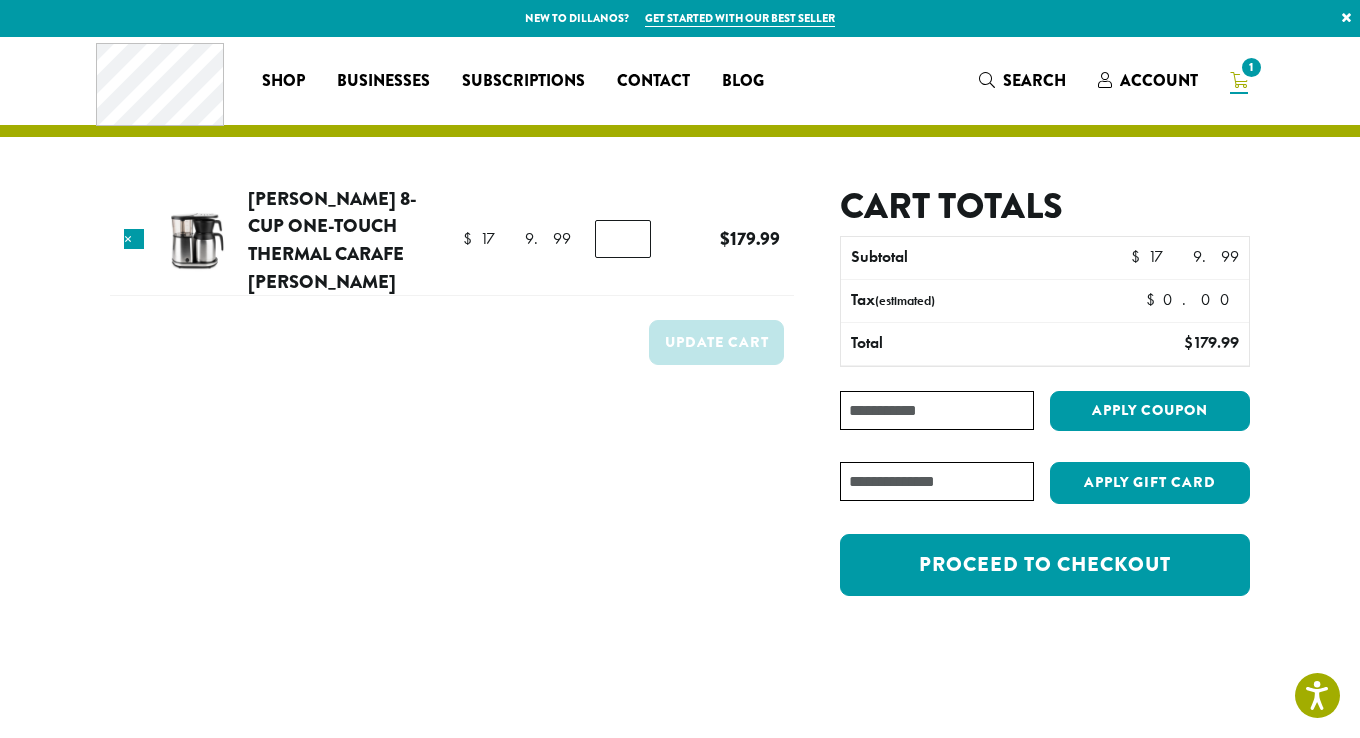 scroll, scrollTop: 0, scrollLeft: 0, axis: both 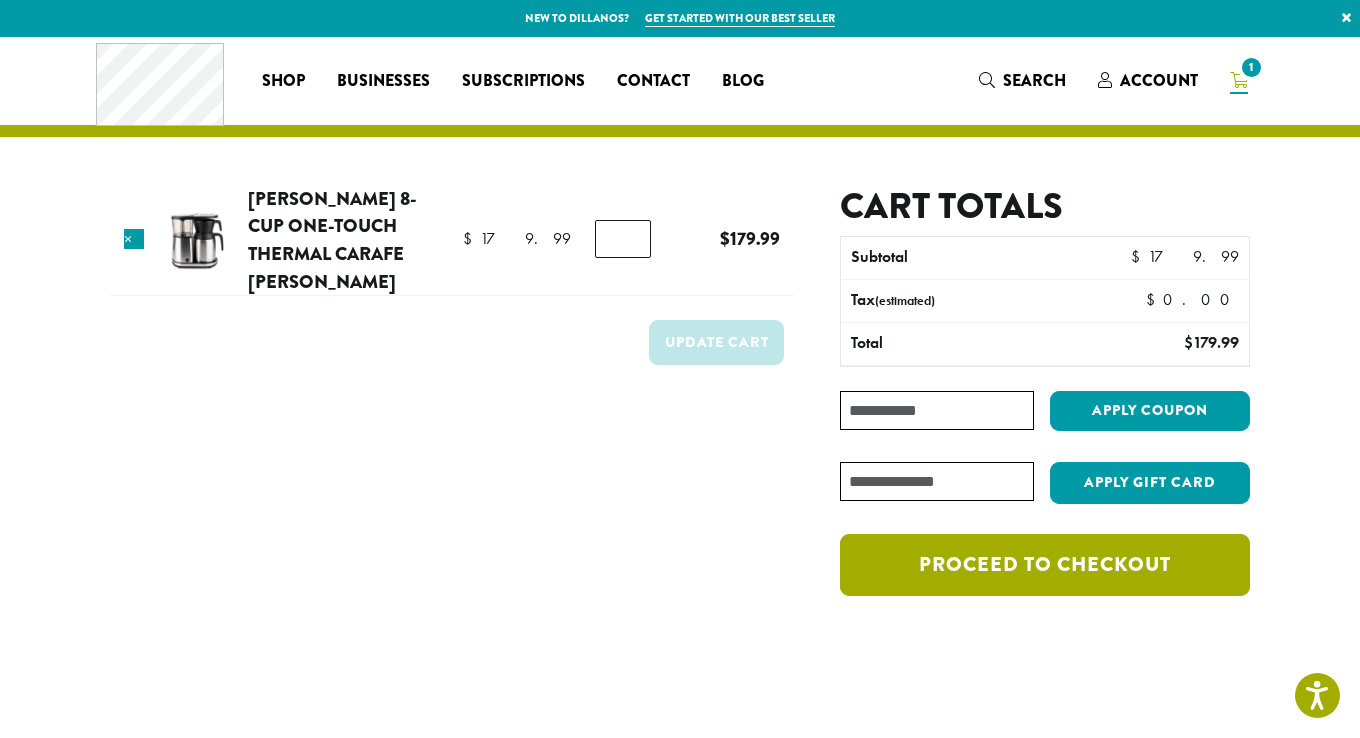 click on "Proceed to checkout" at bounding box center (1045, 565) 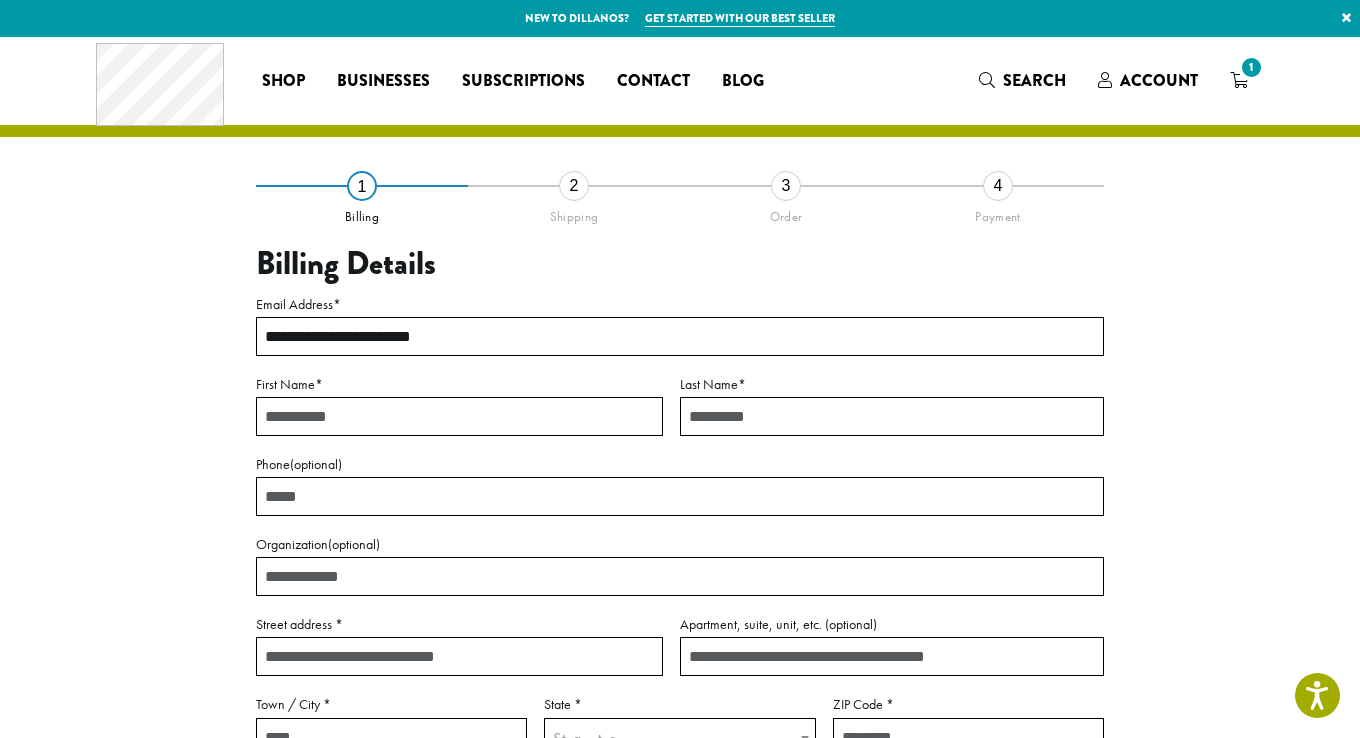 scroll, scrollTop: 0, scrollLeft: 0, axis: both 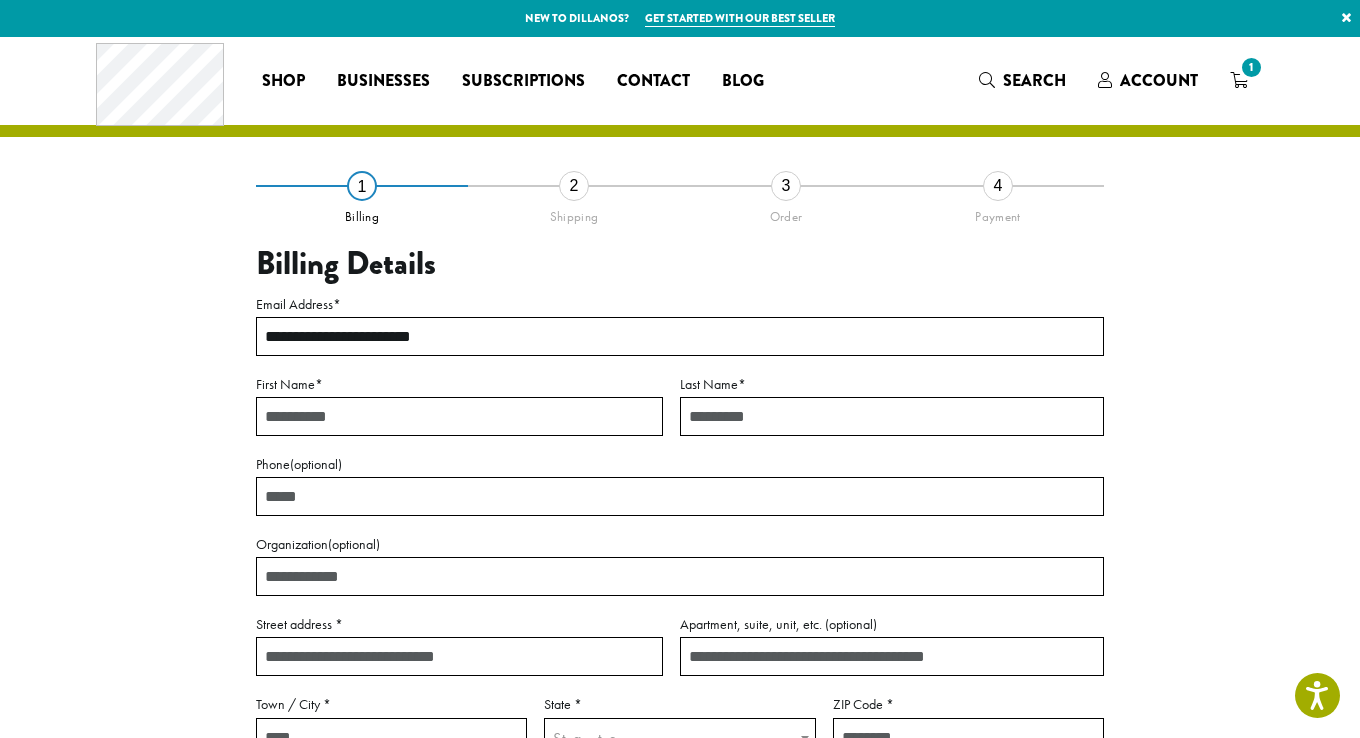 click on "First Name  *" at bounding box center [459, 416] 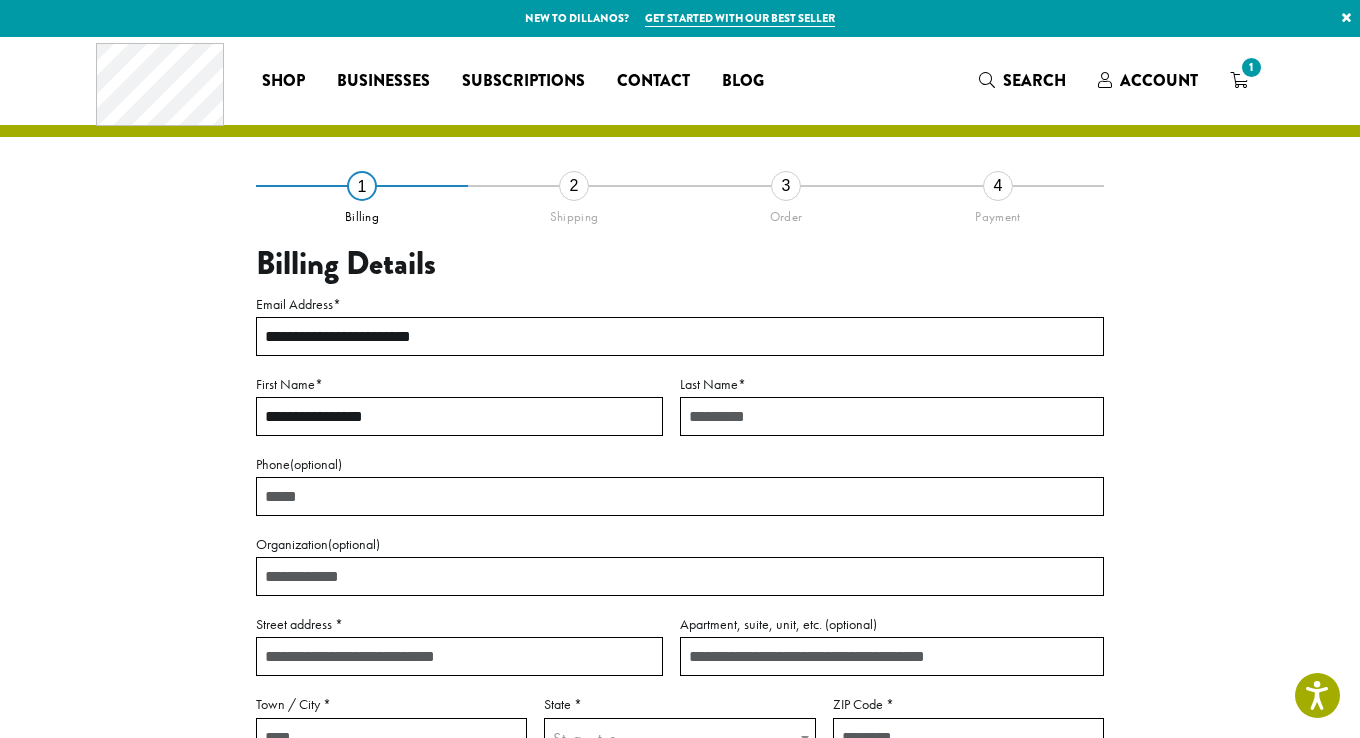 click on "**********" at bounding box center [459, 416] 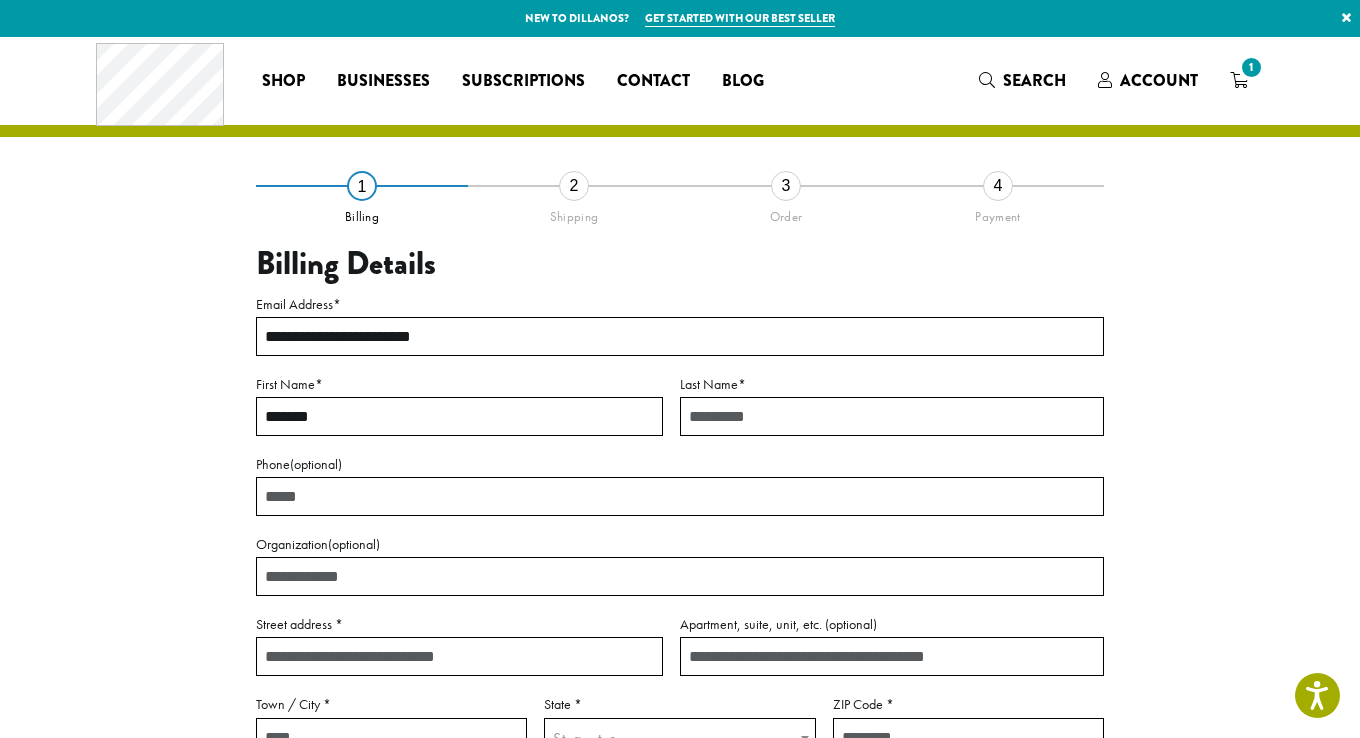 type on "*******" 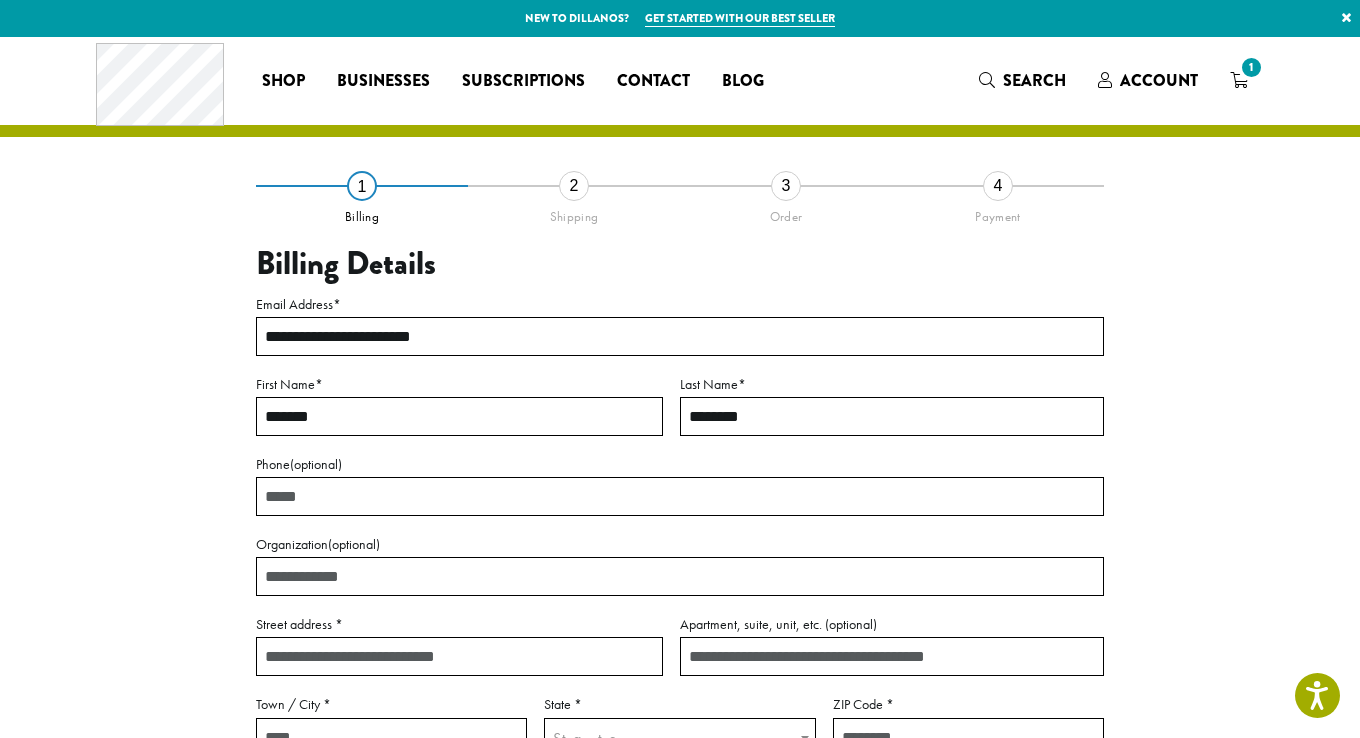 type on "********" 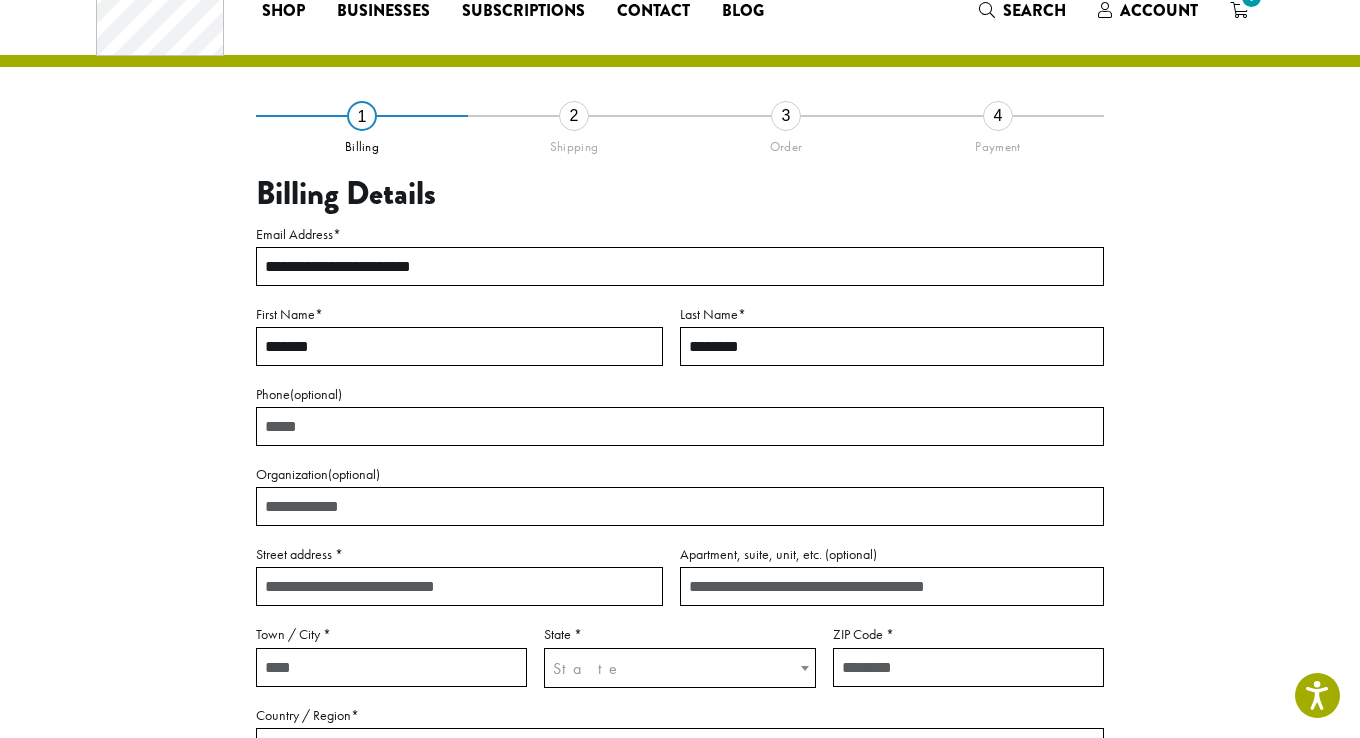 scroll, scrollTop: 100, scrollLeft: 0, axis: vertical 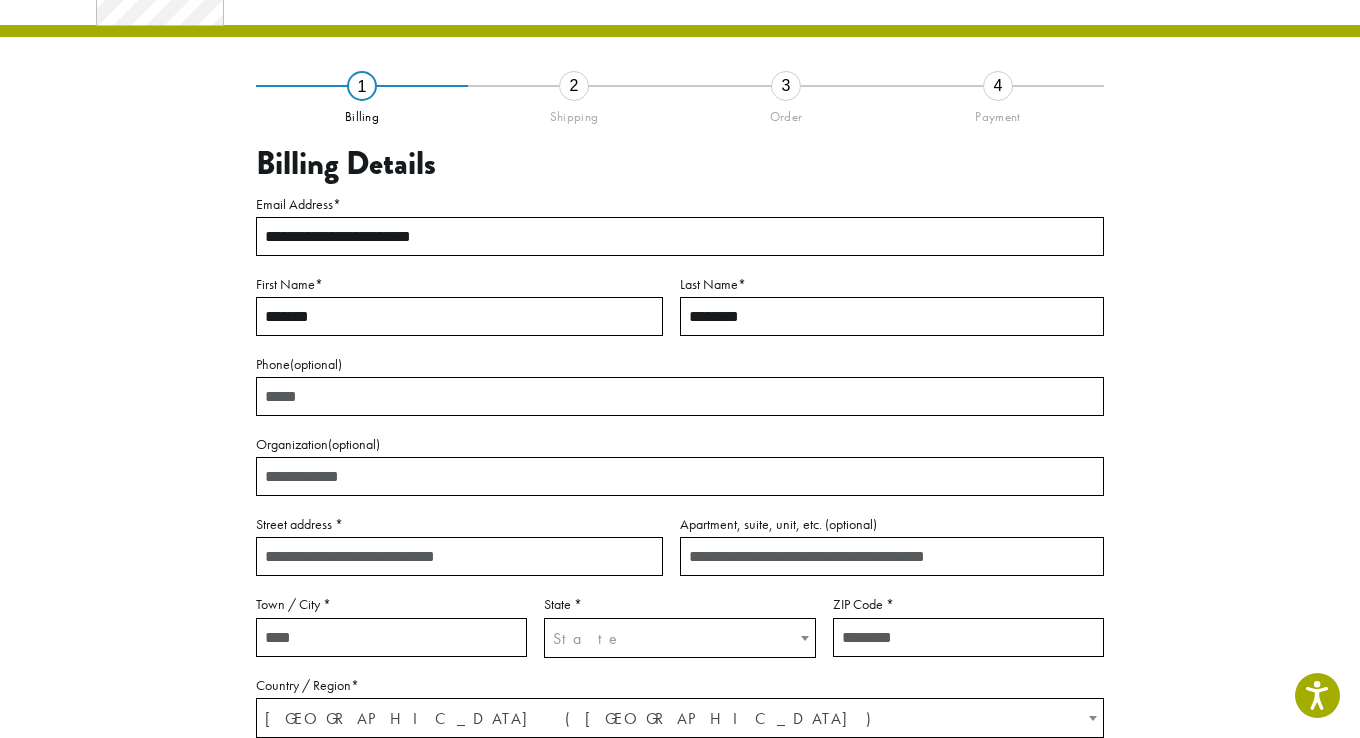 click on "Street address   *" at bounding box center [459, 556] 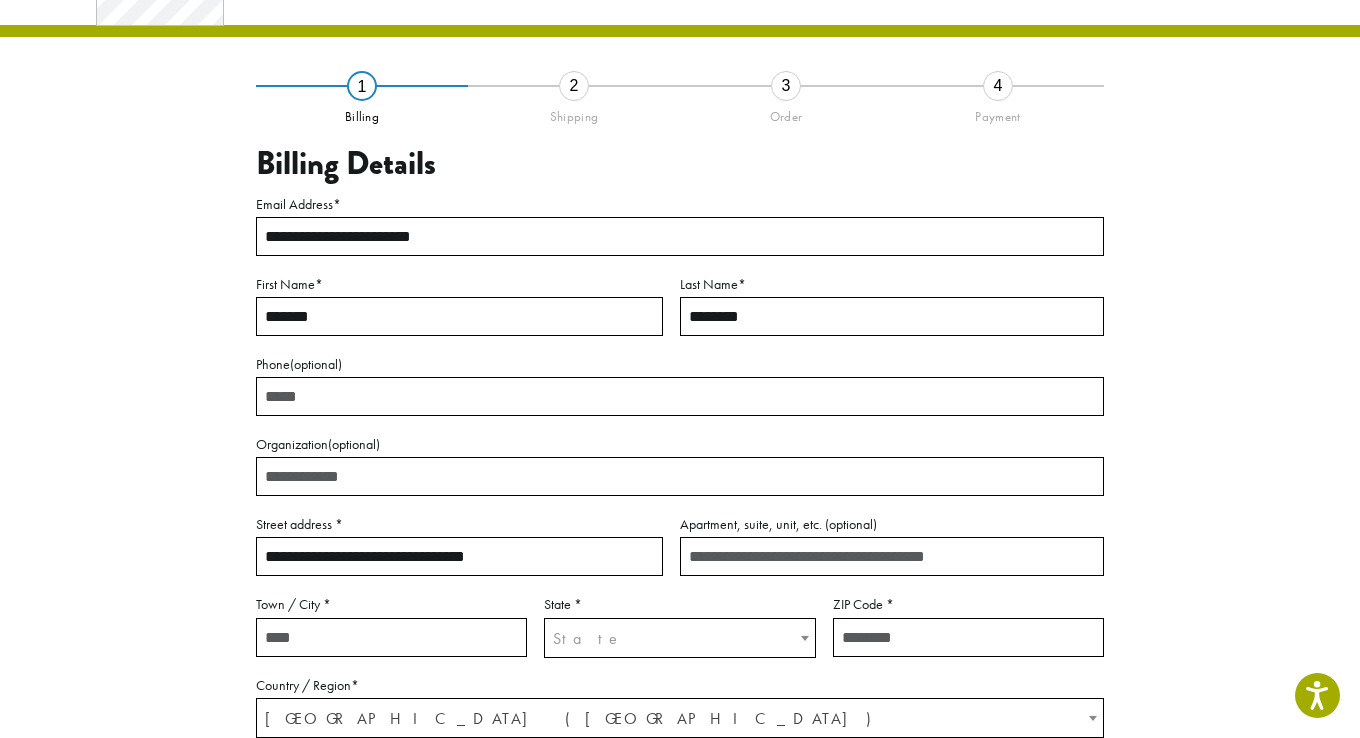 click on "**********" at bounding box center (459, 556) 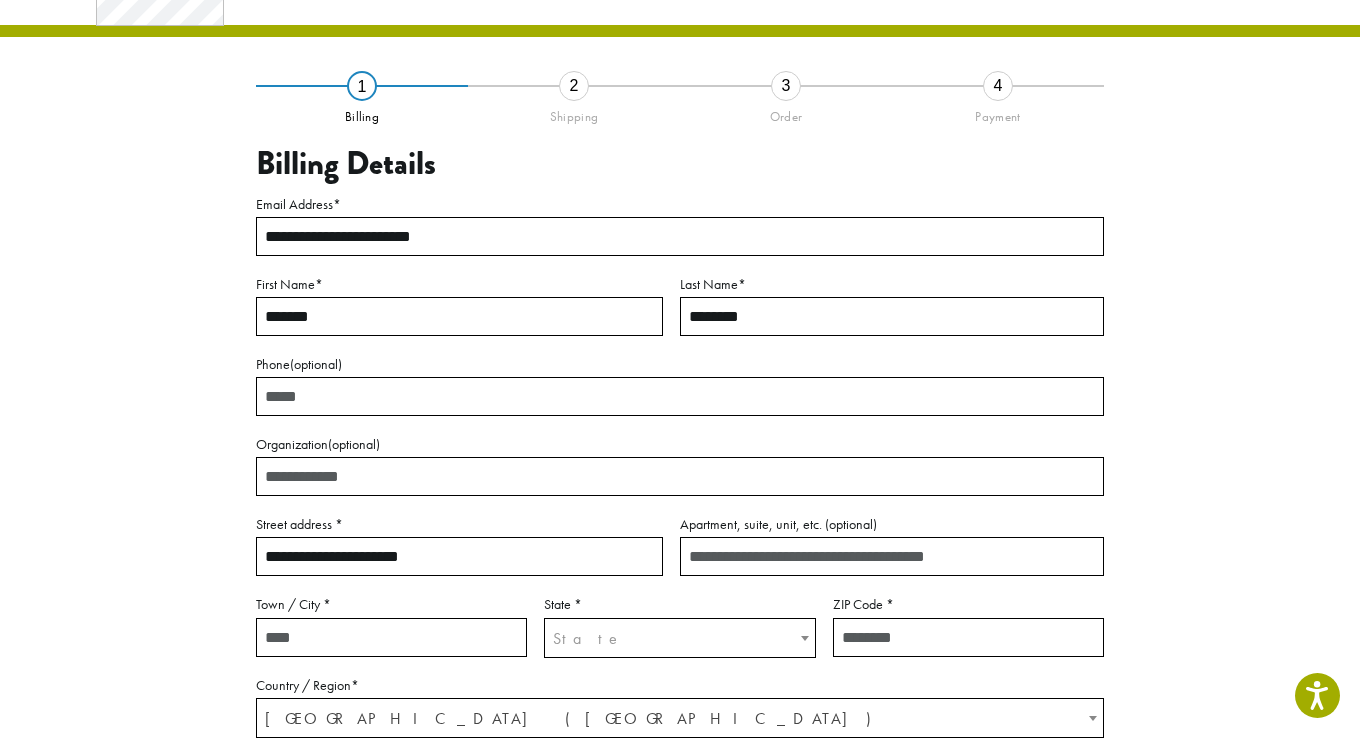 type on "**********" 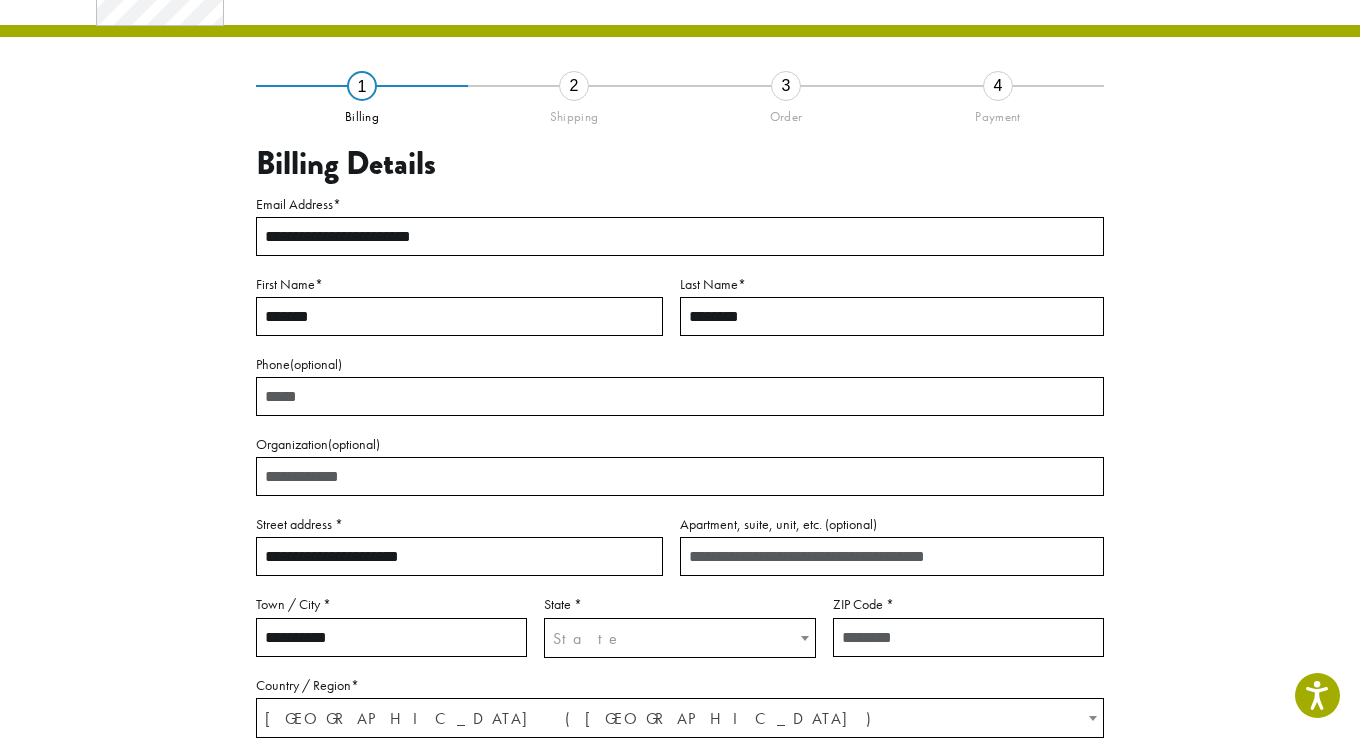 type on "**********" 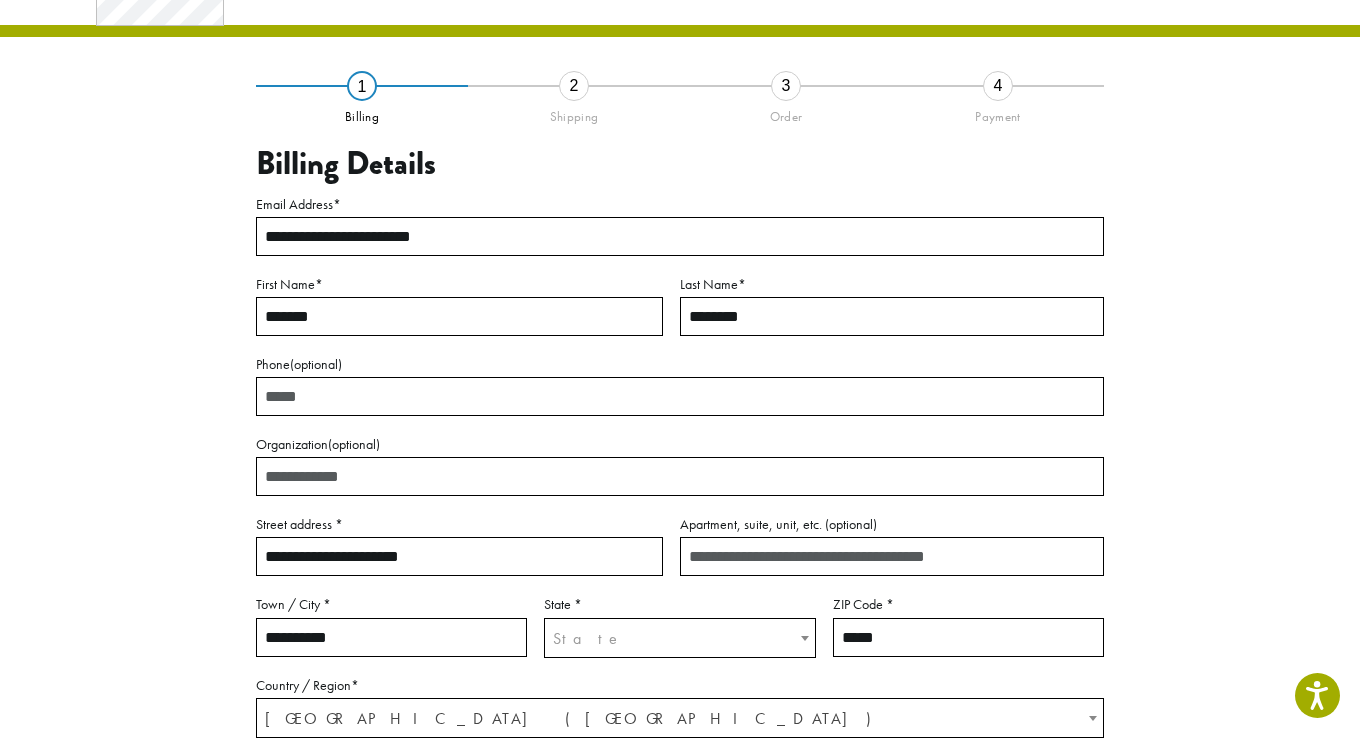 type on "*****" 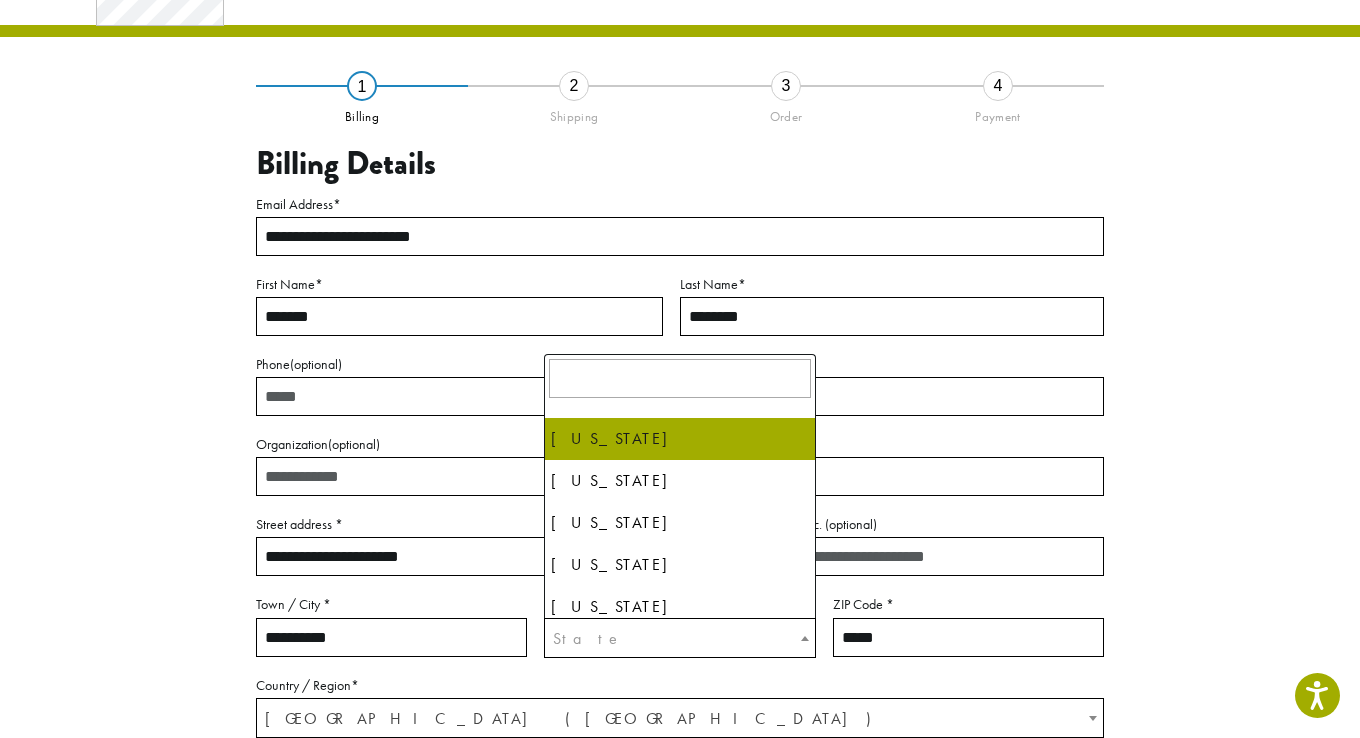type 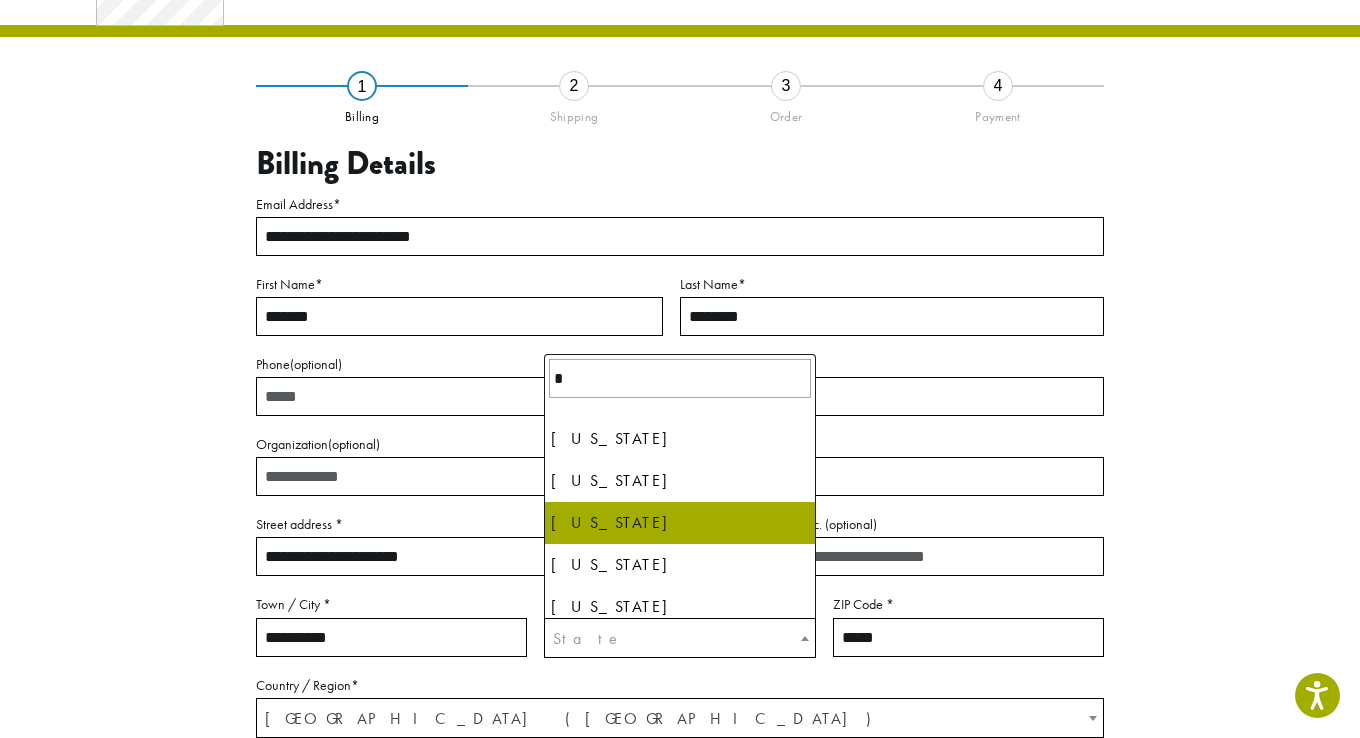 type on "*" 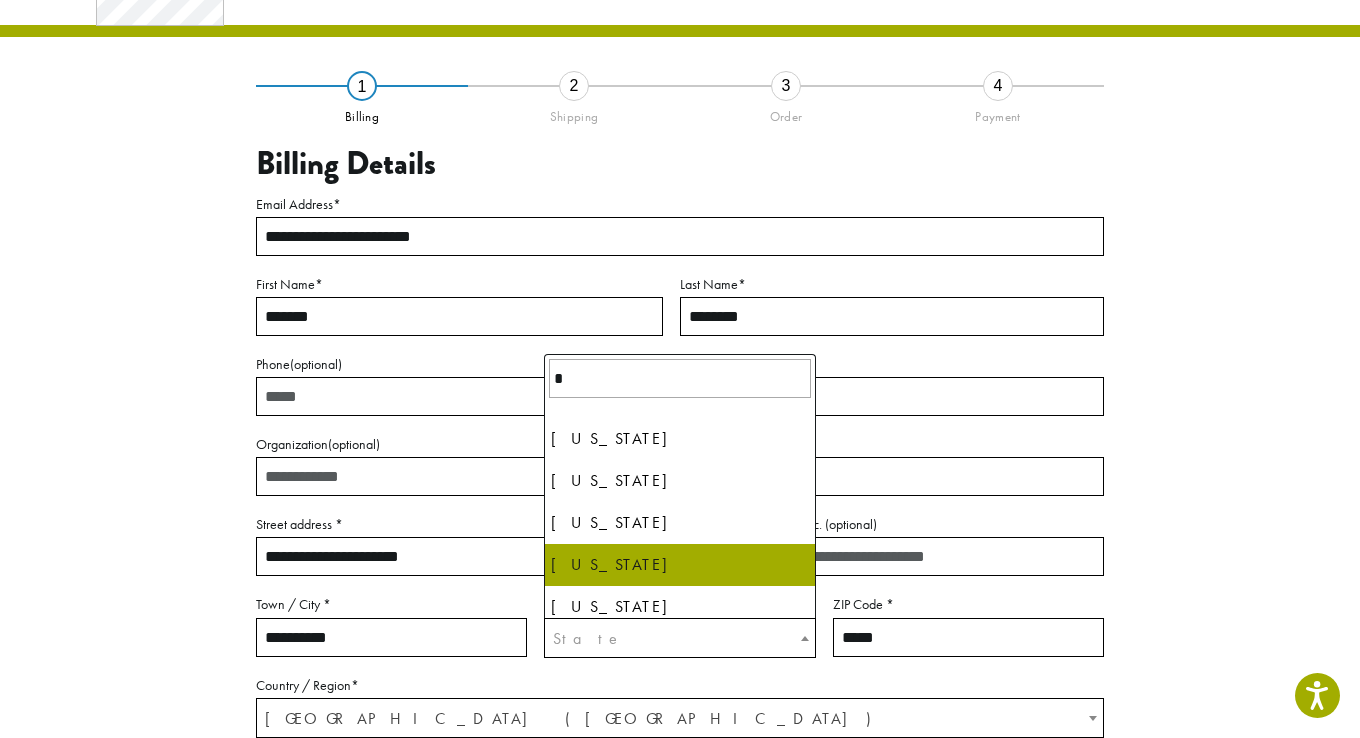 scroll, scrollTop: 100, scrollLeft: 0, axis: vertical 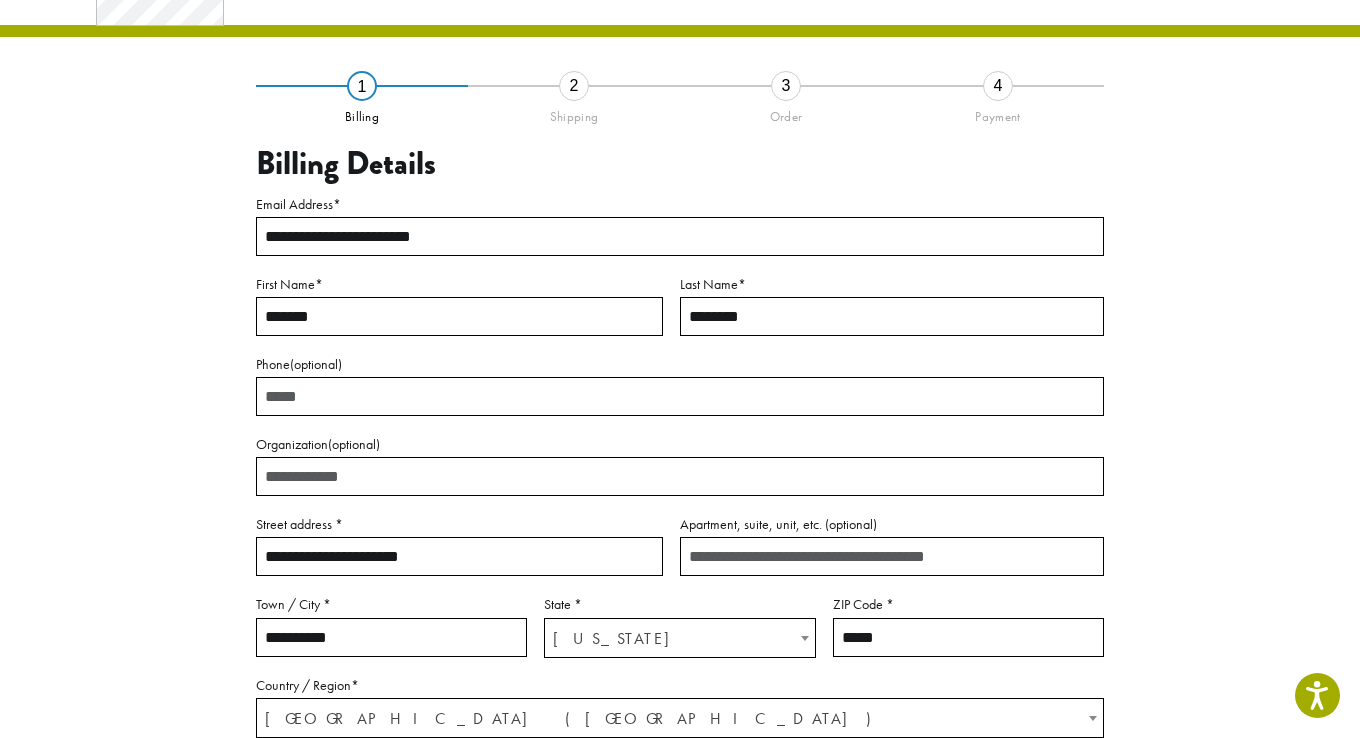 select on "**" 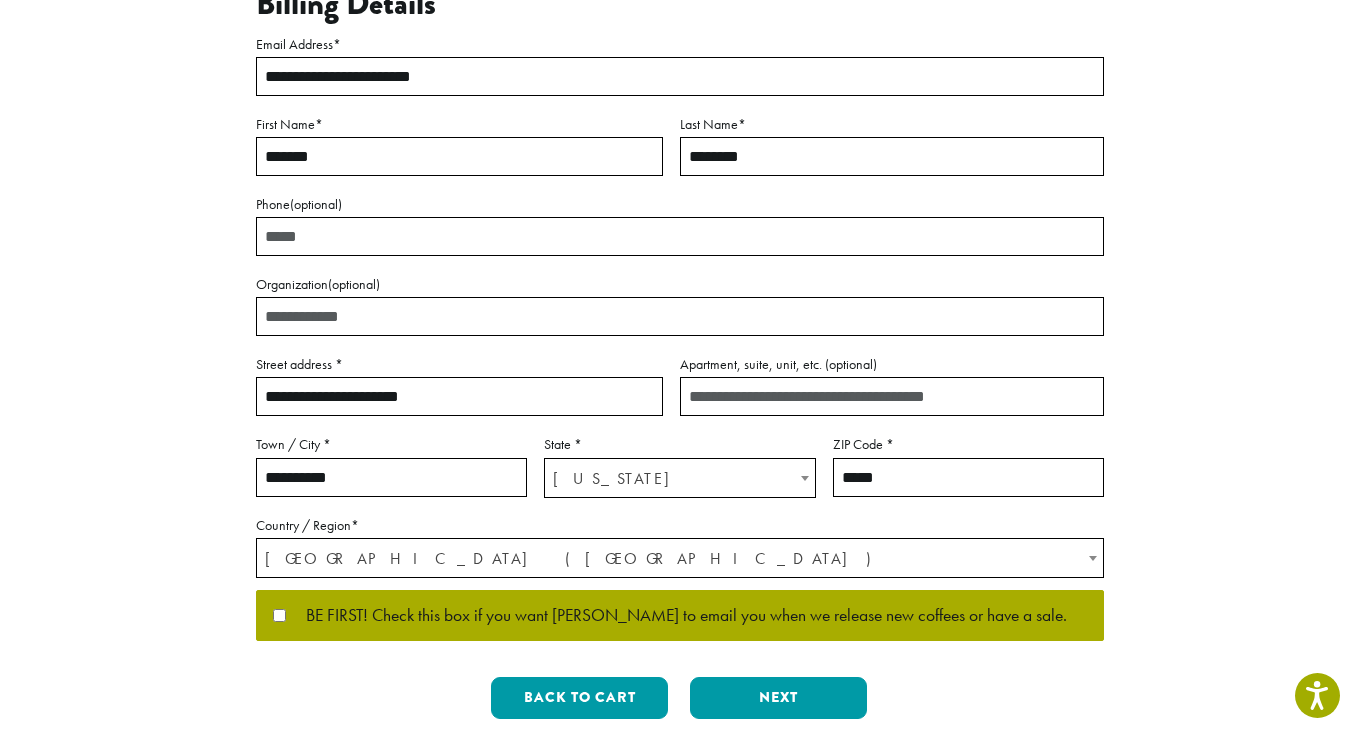scroll, scrollTop: 300, scrollLeft: 0, axis: vertical 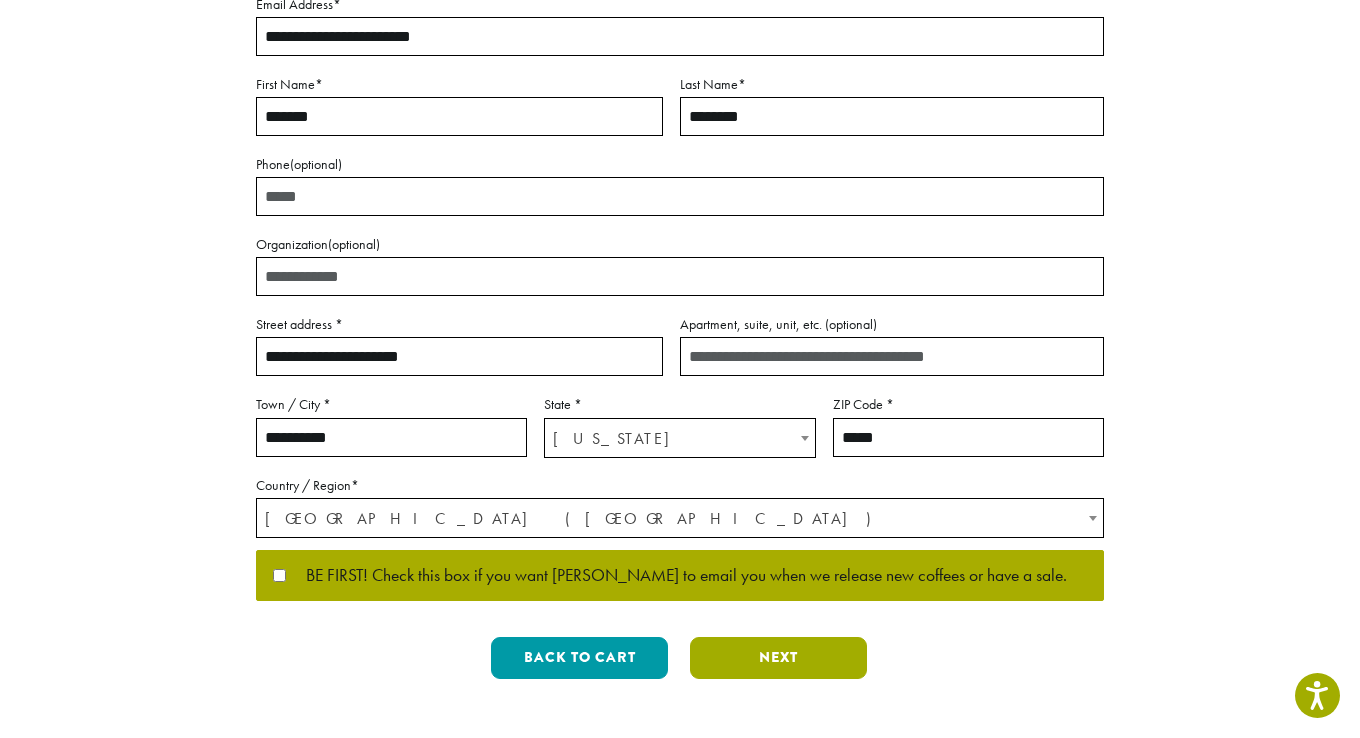 click on "Next" at bounding box center (778, 658) 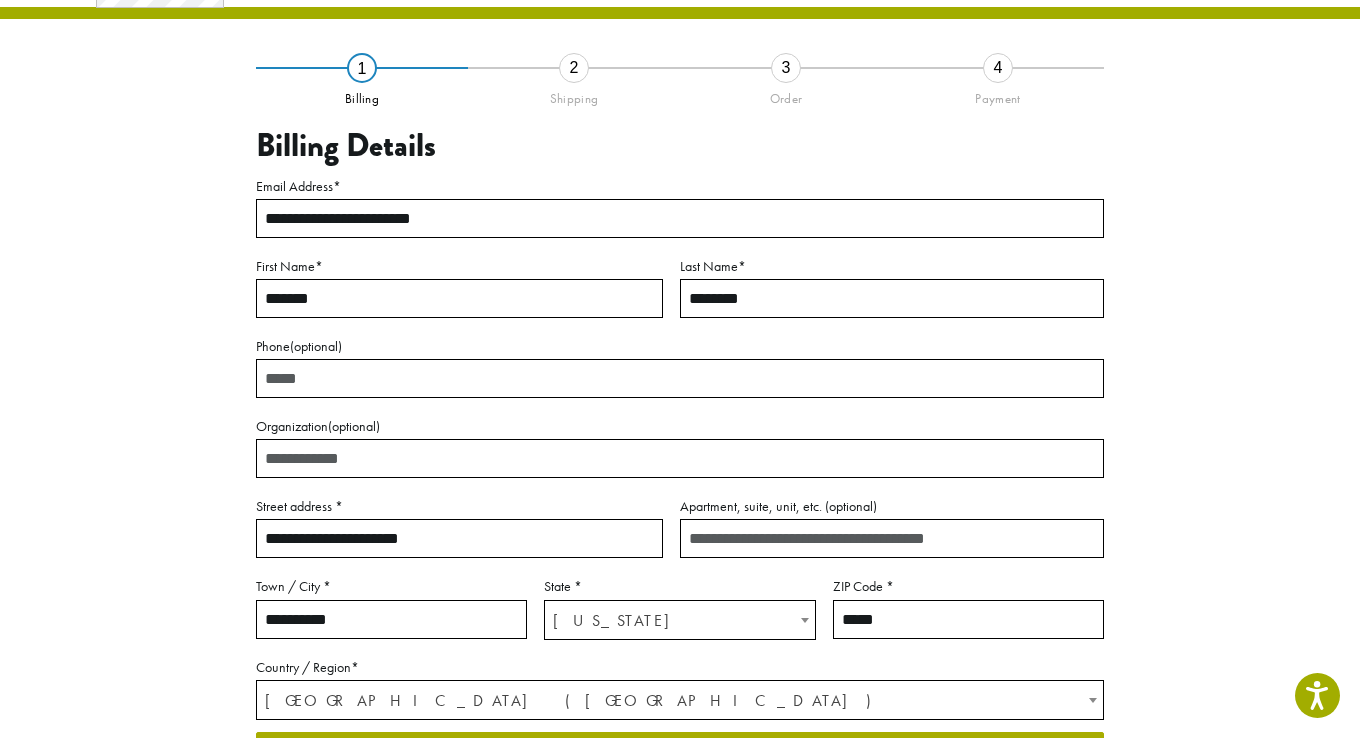 scroll, scrollTop: 104, scrollLeft: 0, axis: vertical 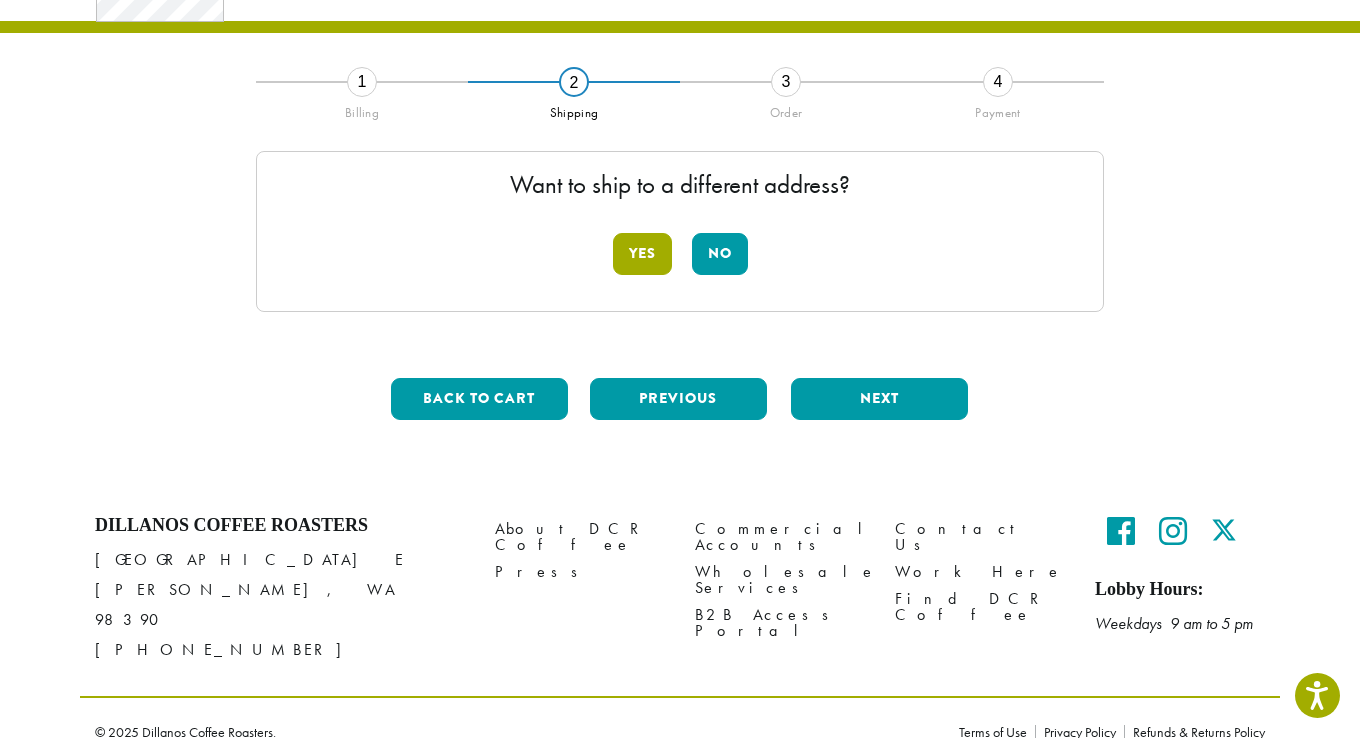 click on "Yes" at bounding box center (642, 254) 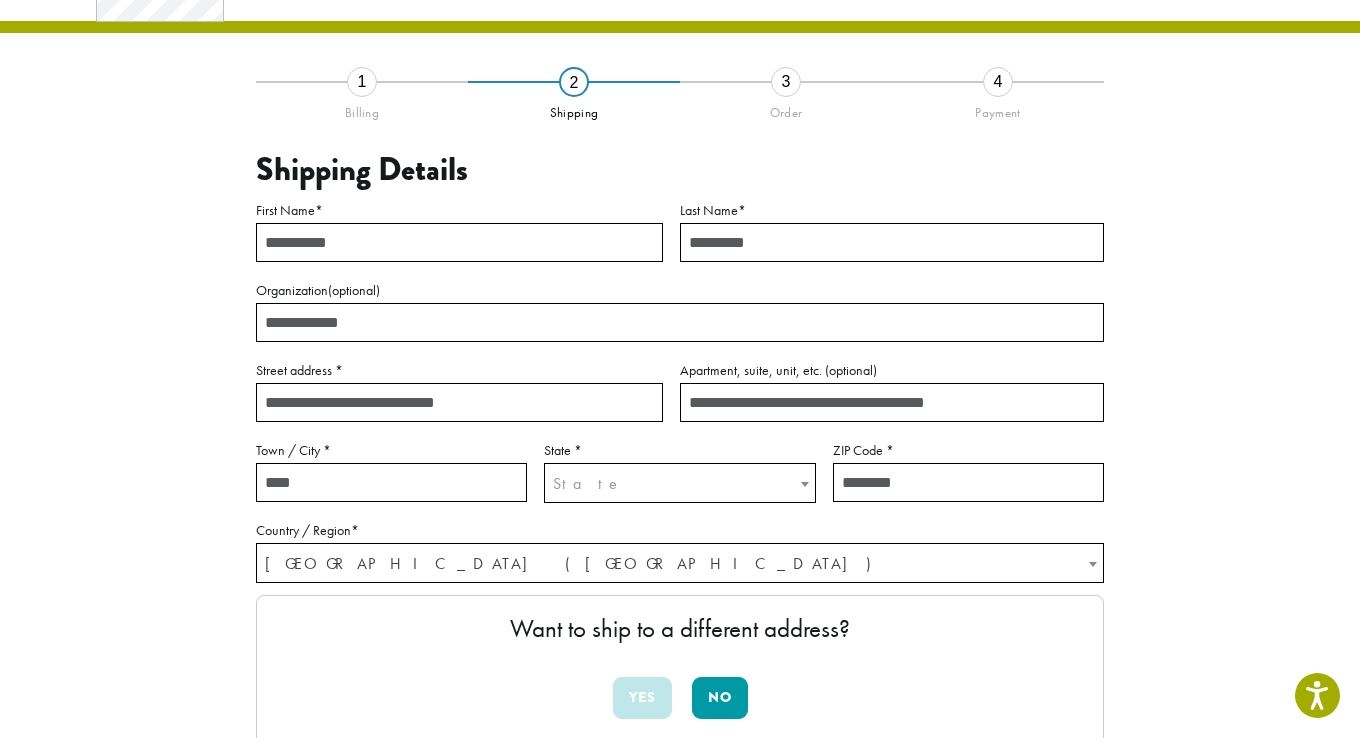 click on "**********" at bounding box center [680, 431] 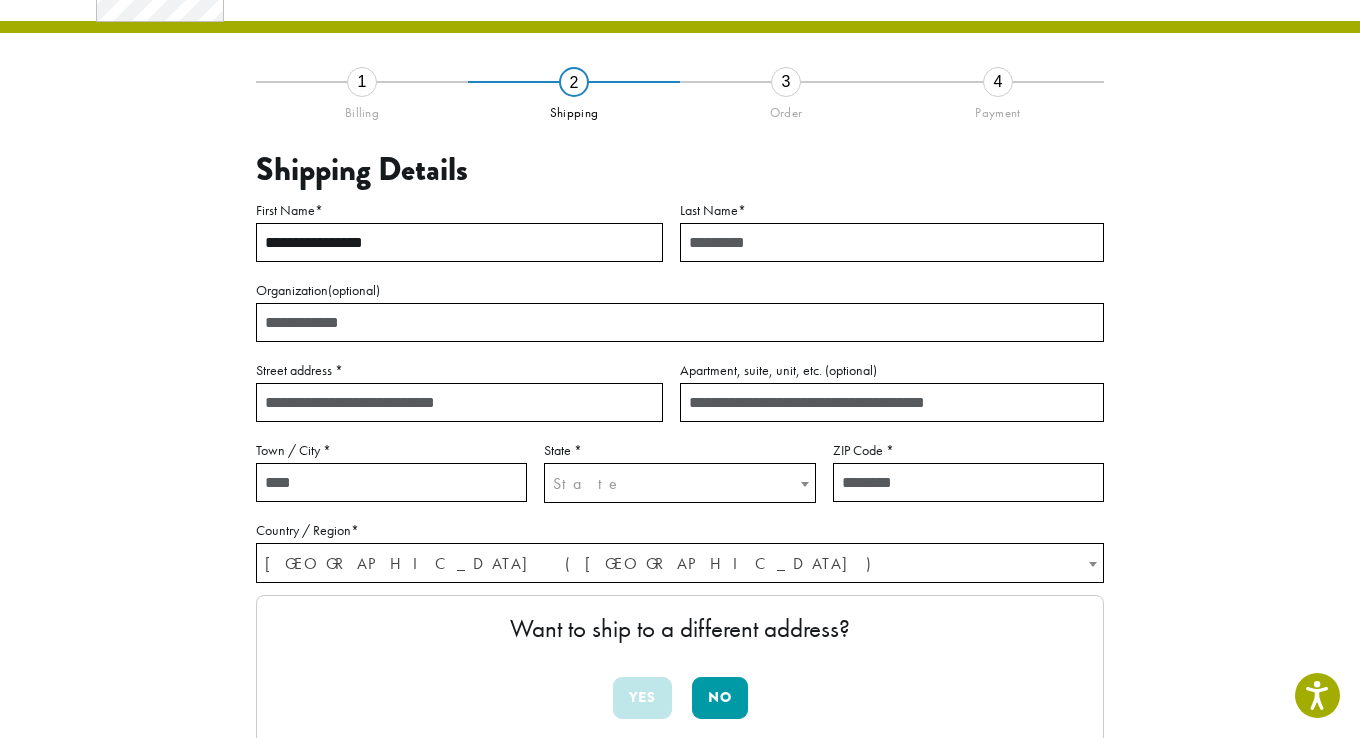 click on "**********" at bounding box center [459, 242] 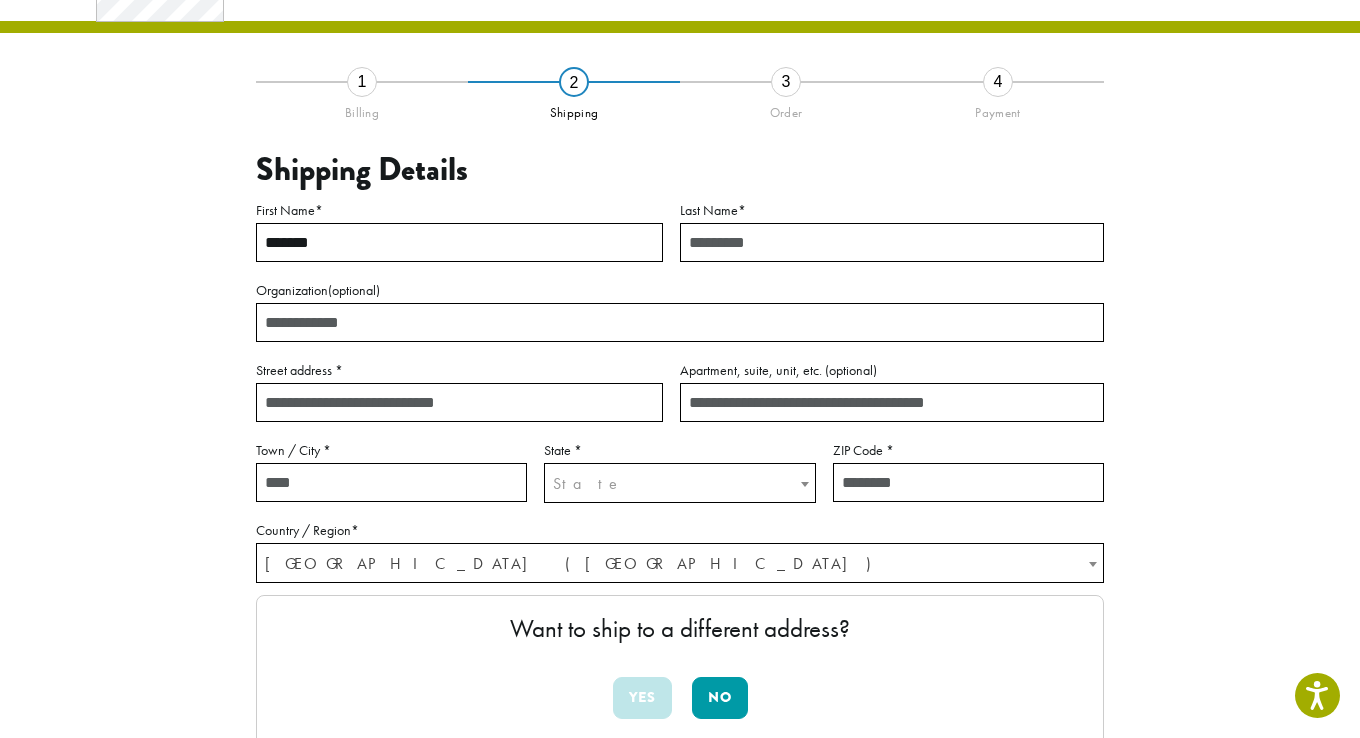 type on "*******" 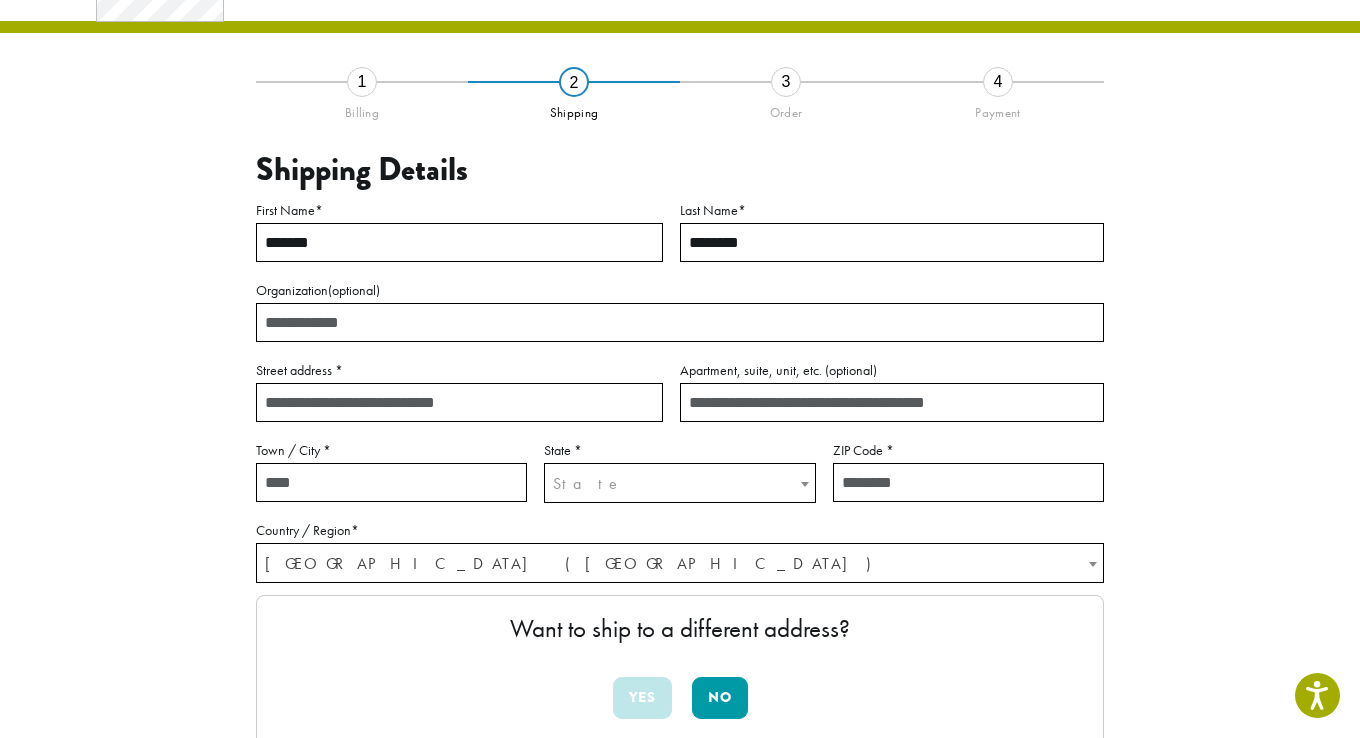 type on "********" 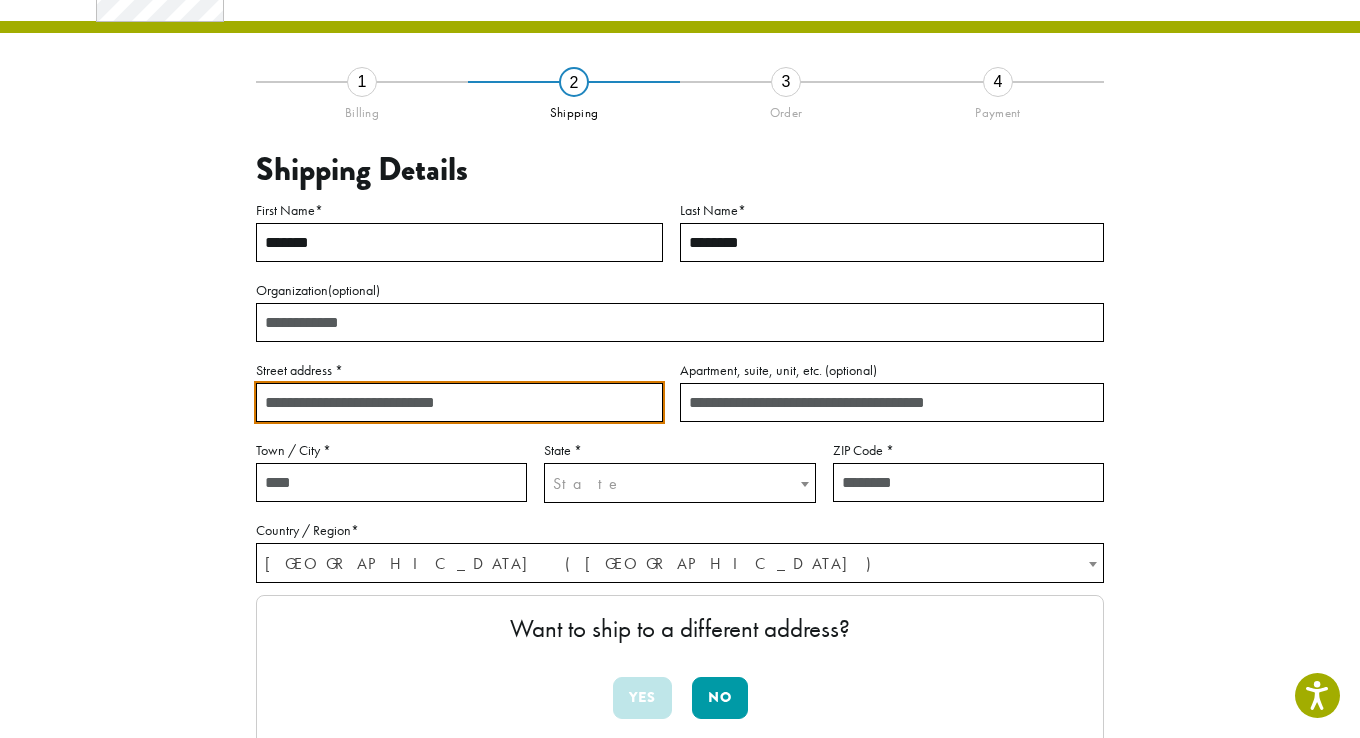 click on "**********" at bounding box center (680, 431) 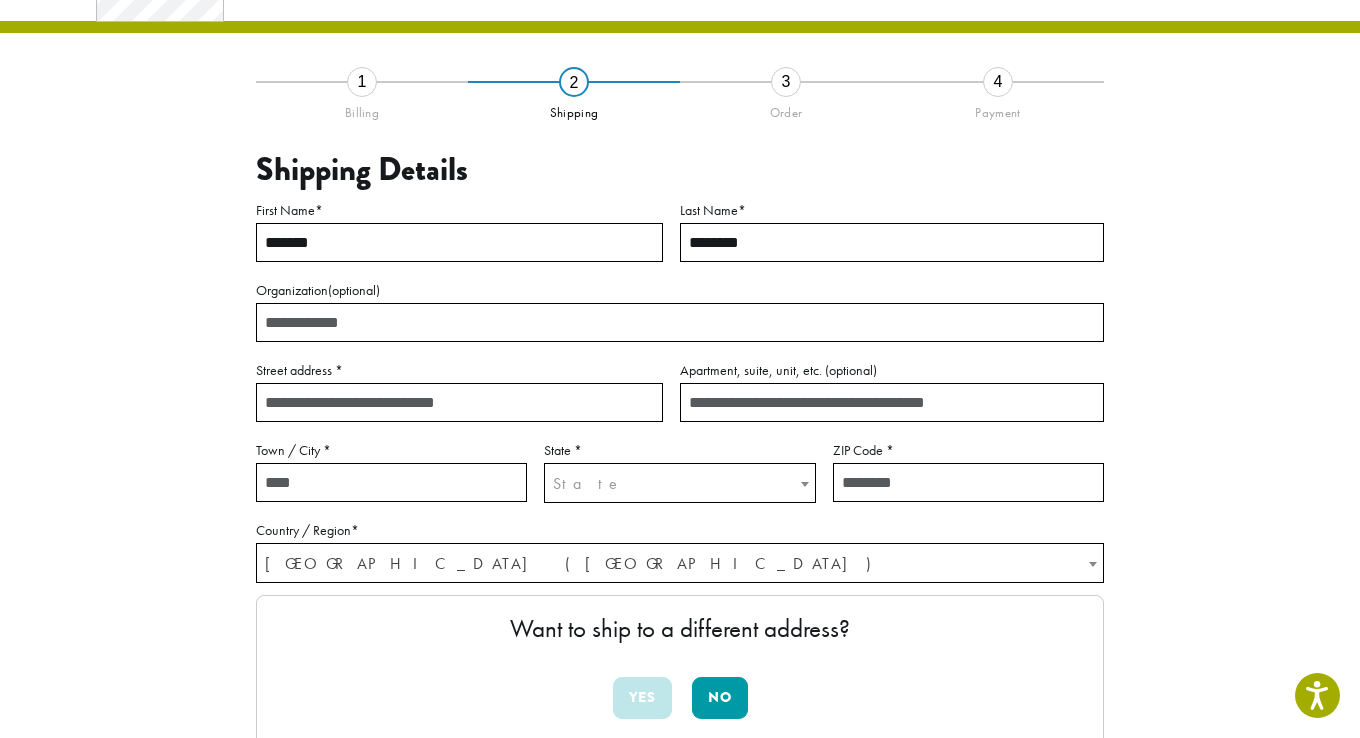 click on "Street address   *" at bounding box center [459, 402] 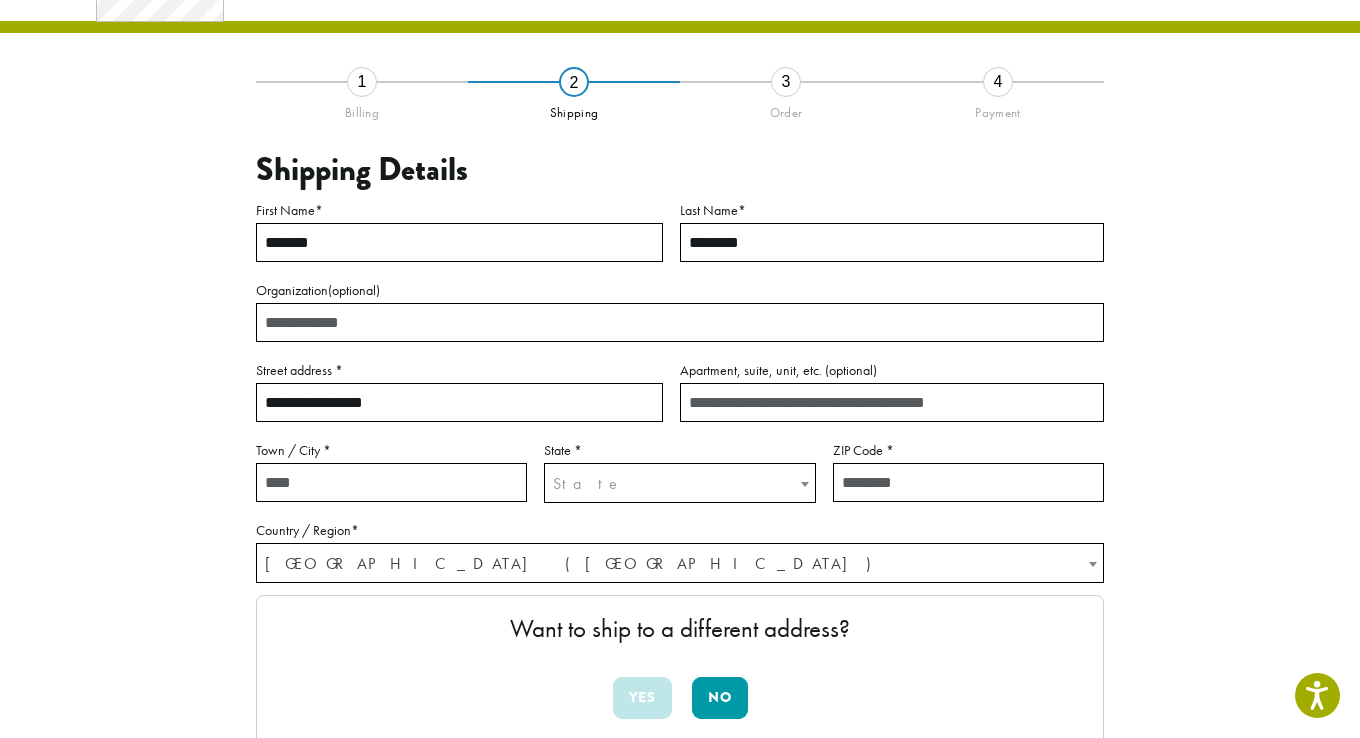 type on "**********" 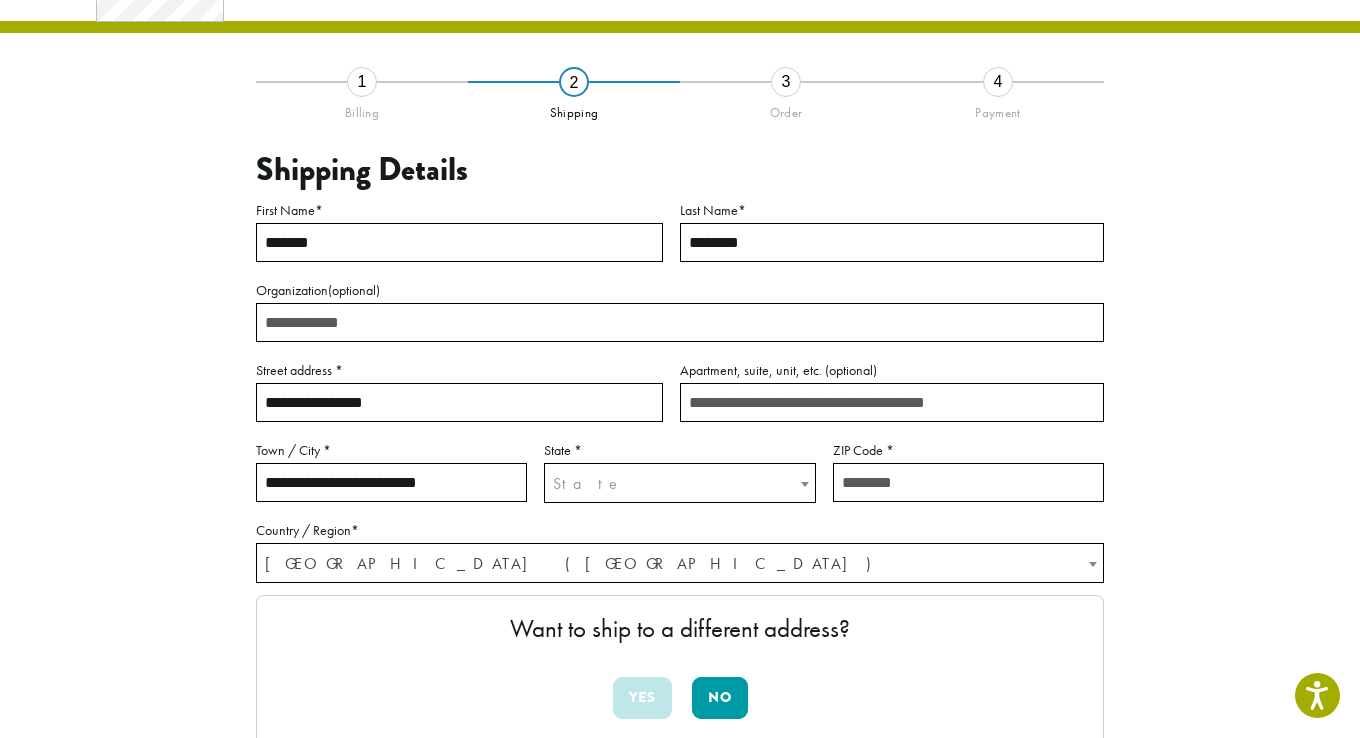 click on "**********" at bounding box center [391, 482] 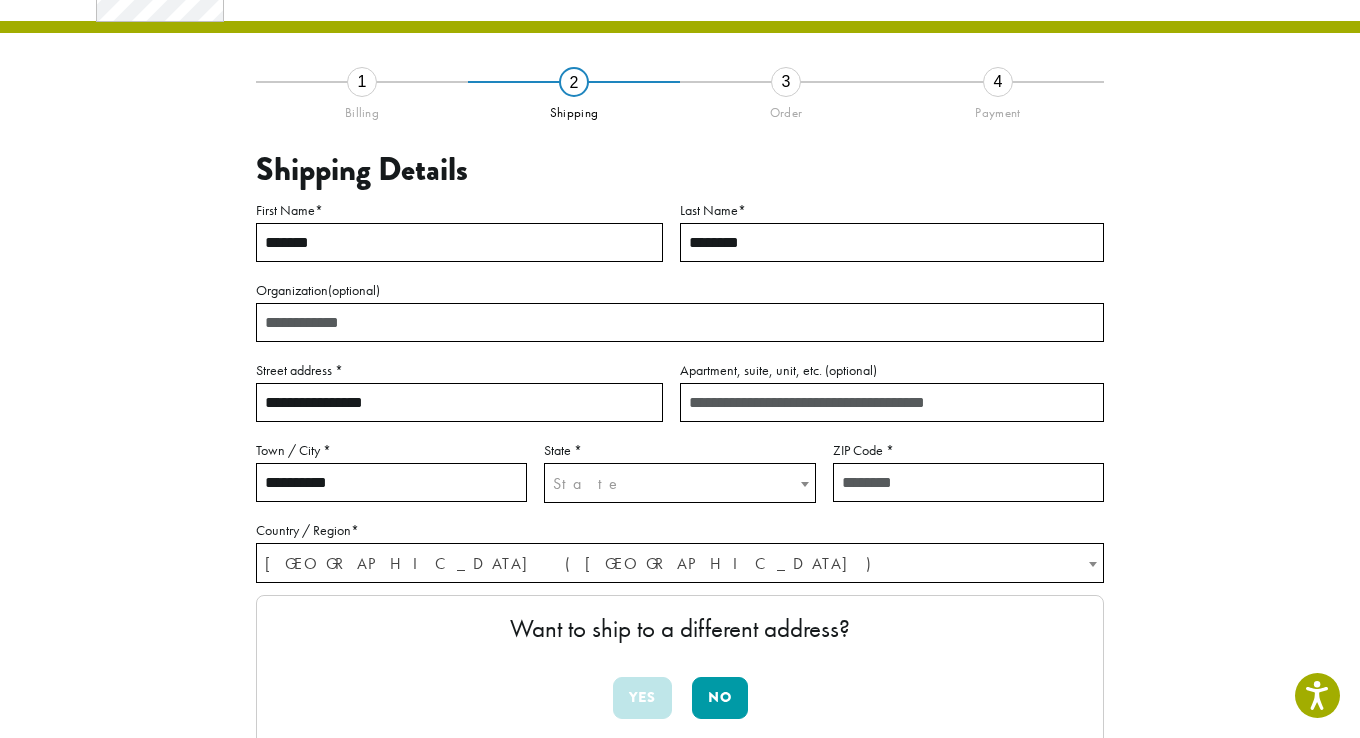 type on "**********" 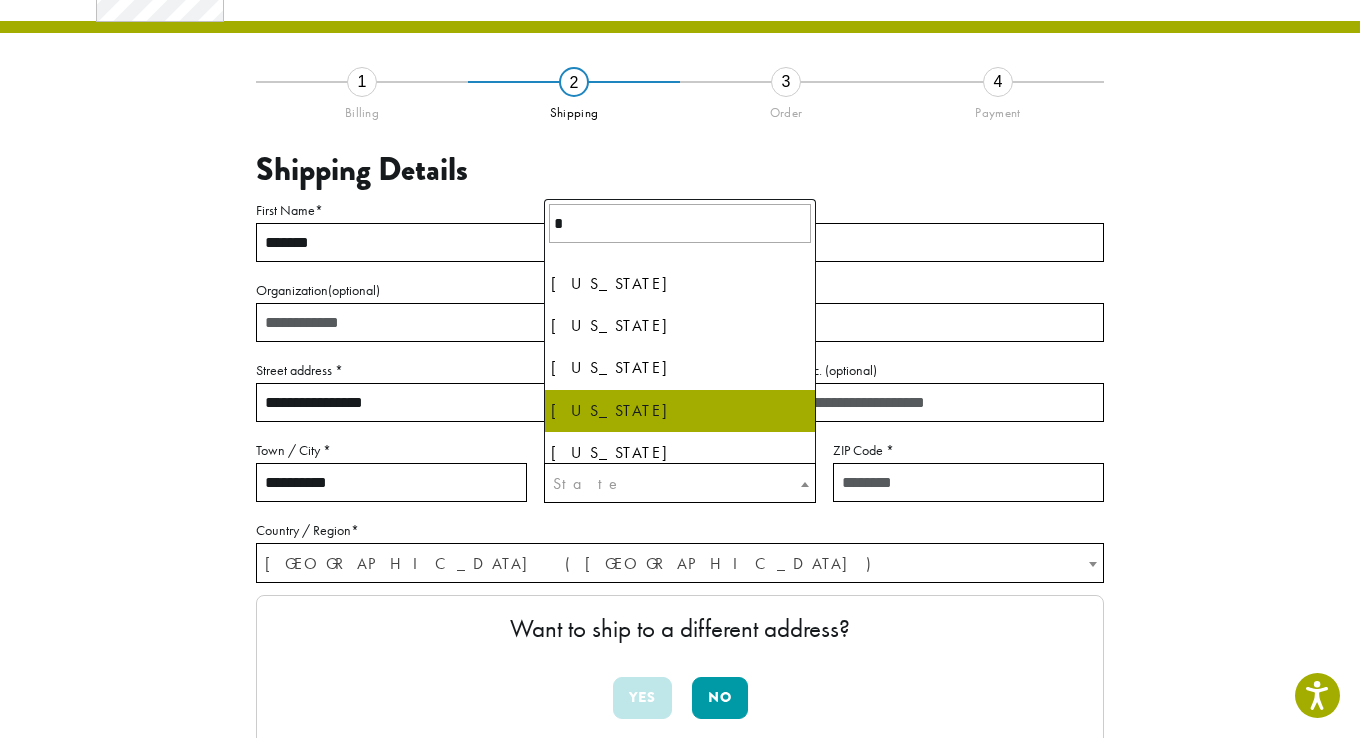 scroll, scrollTop: 100, scrollLeft: 0, axis: vertical 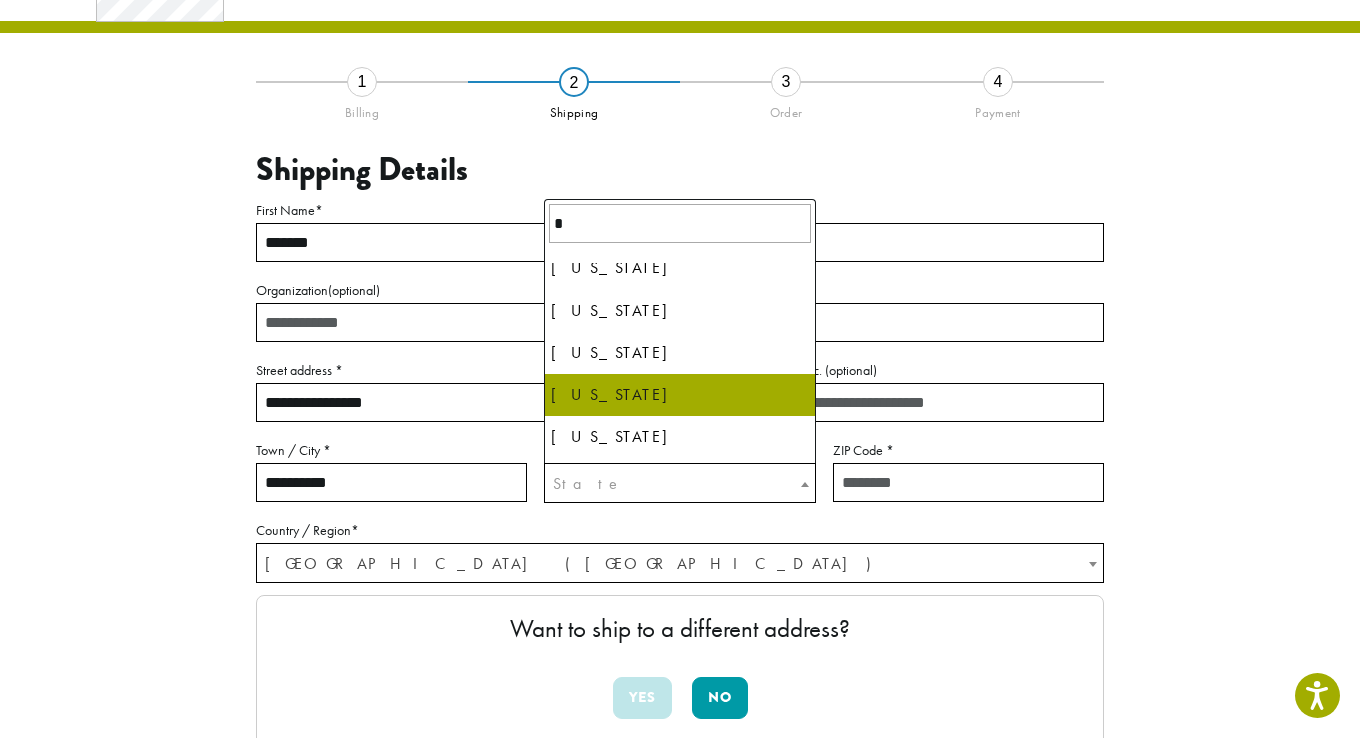 select on "**" 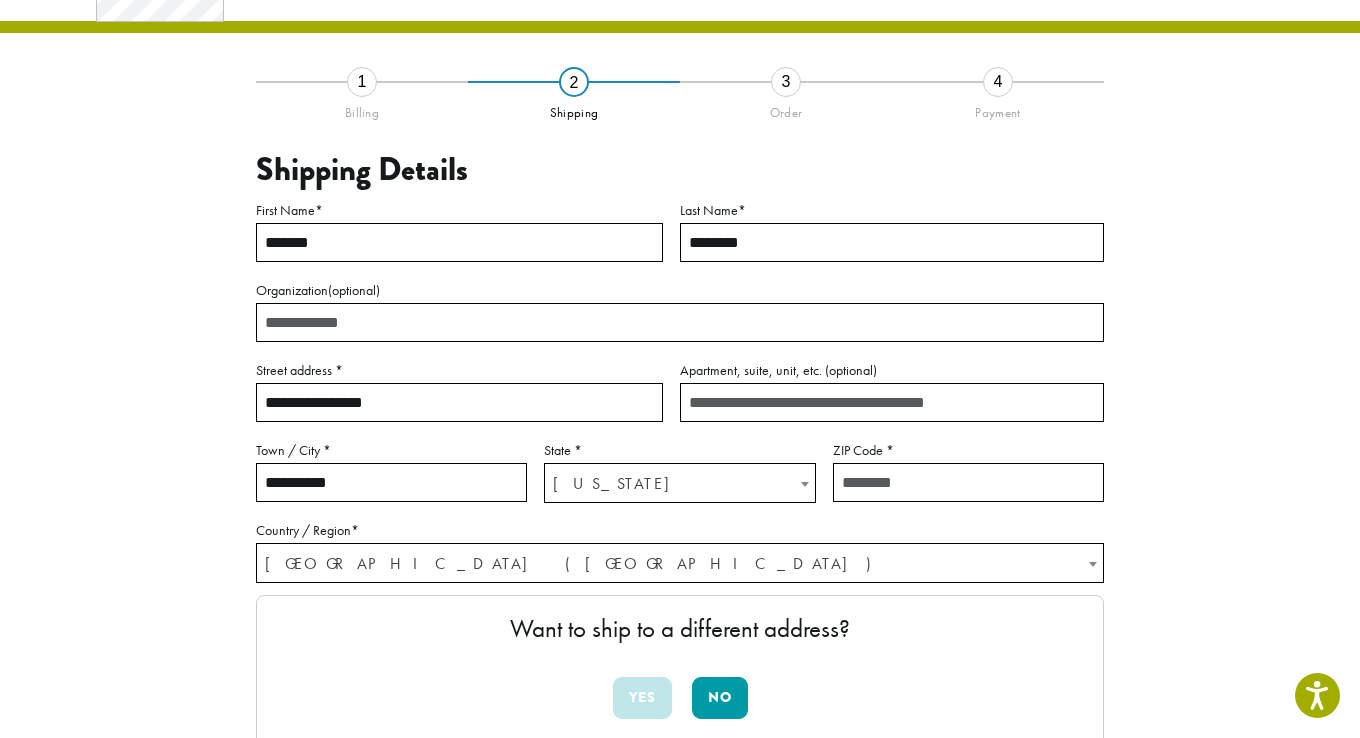 click on "ZIP Code   *" at bounding box center (968, 482) 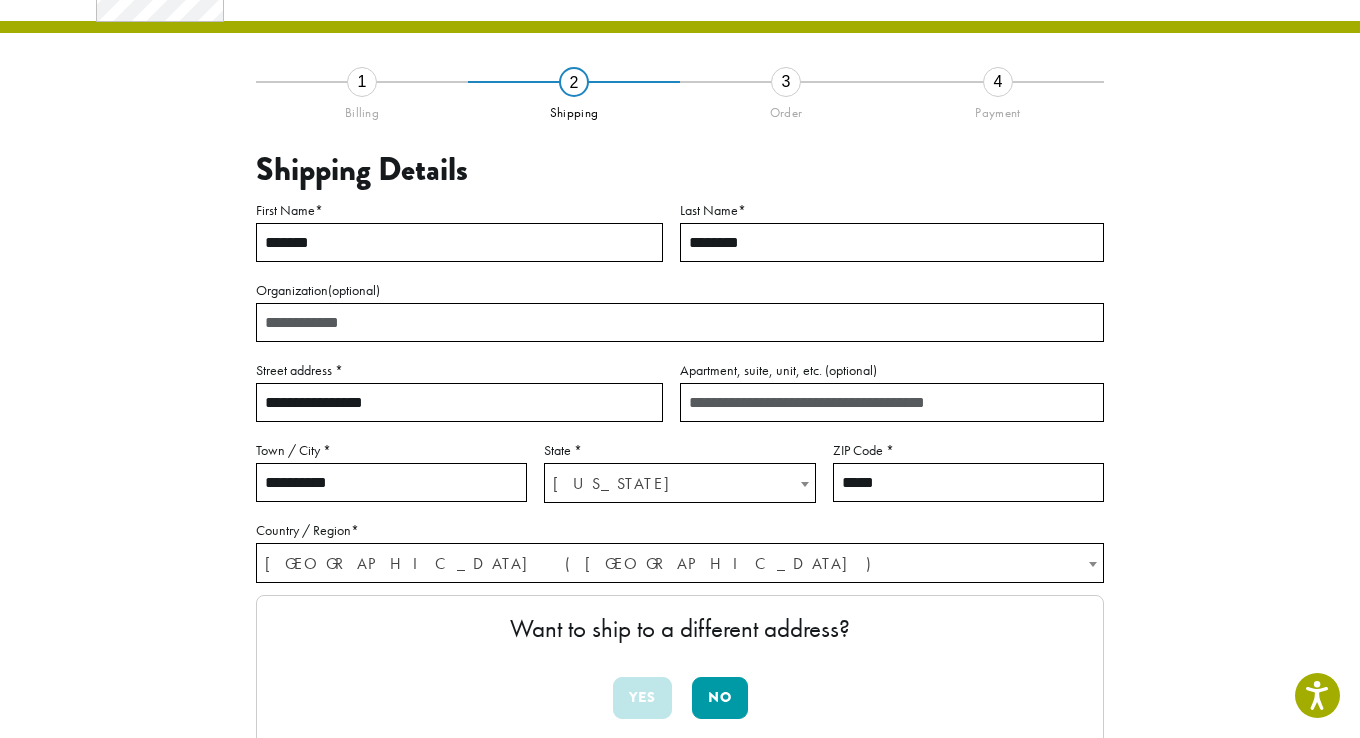 type on "*****" 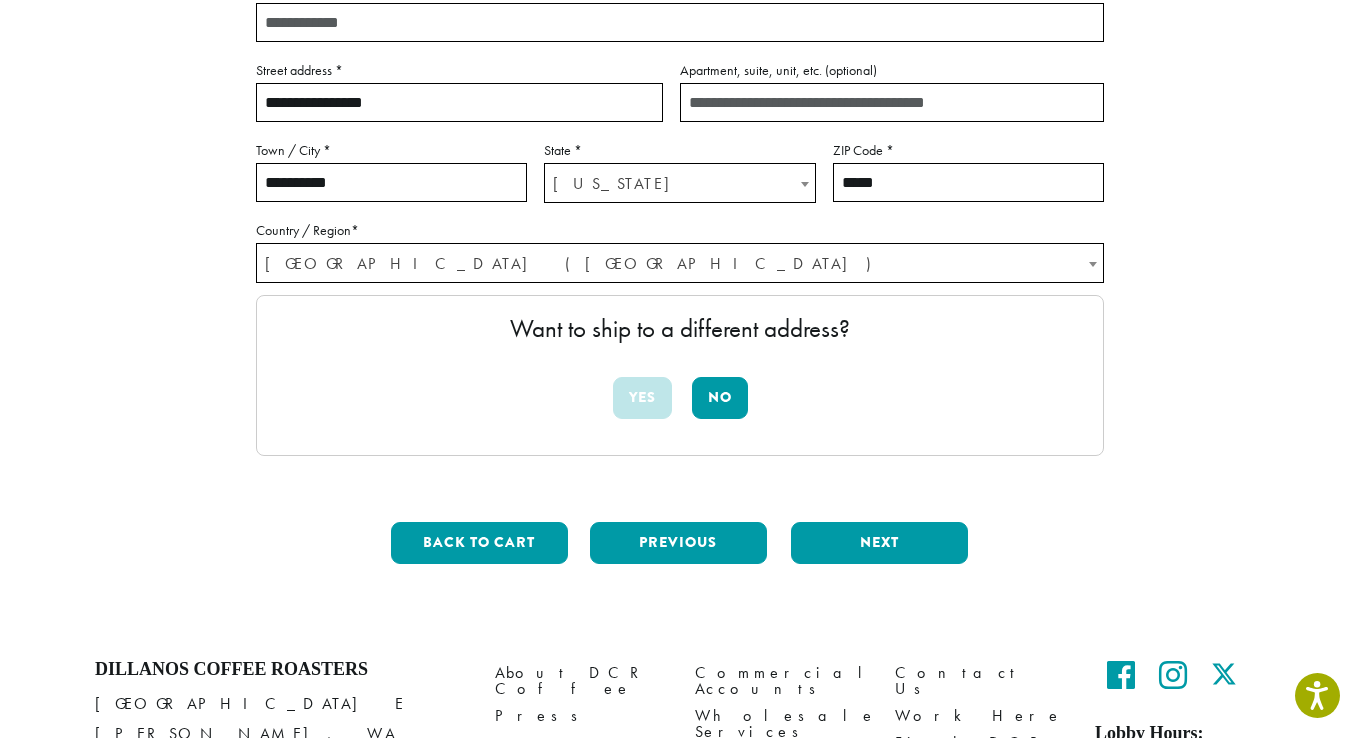 scroll, scrollTop: 404, scrollLeft: 0, axis: vertical 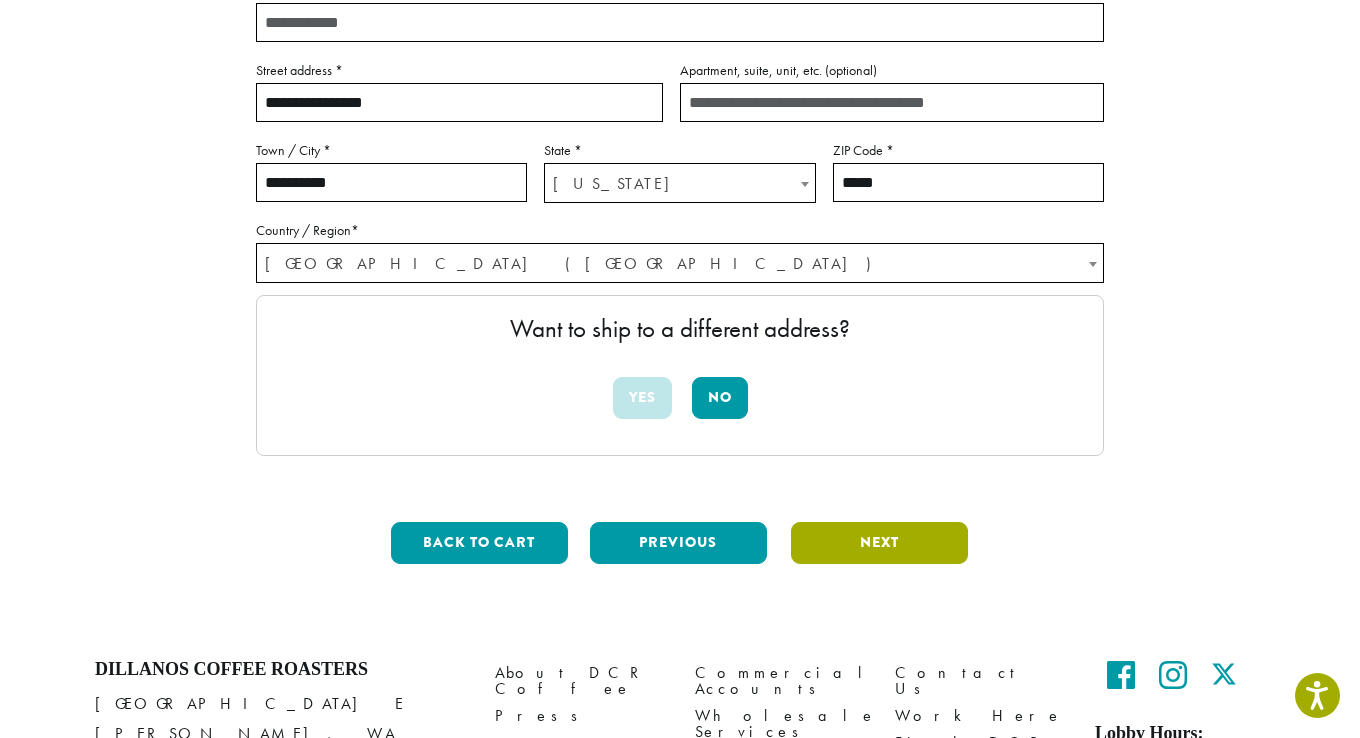 click on "Next" at bounding box center [879, 543] 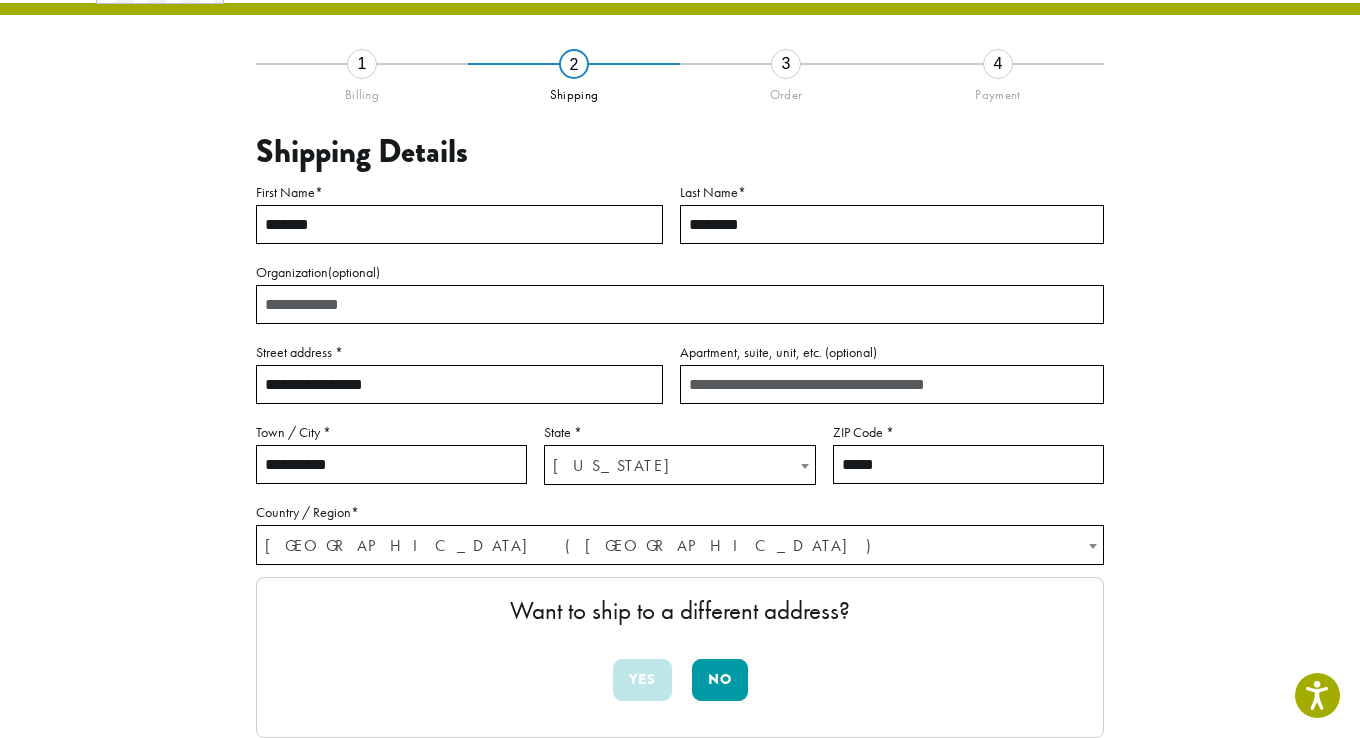 scroll, scrollTop: 112, scrollLeft: 0, axis: vertical 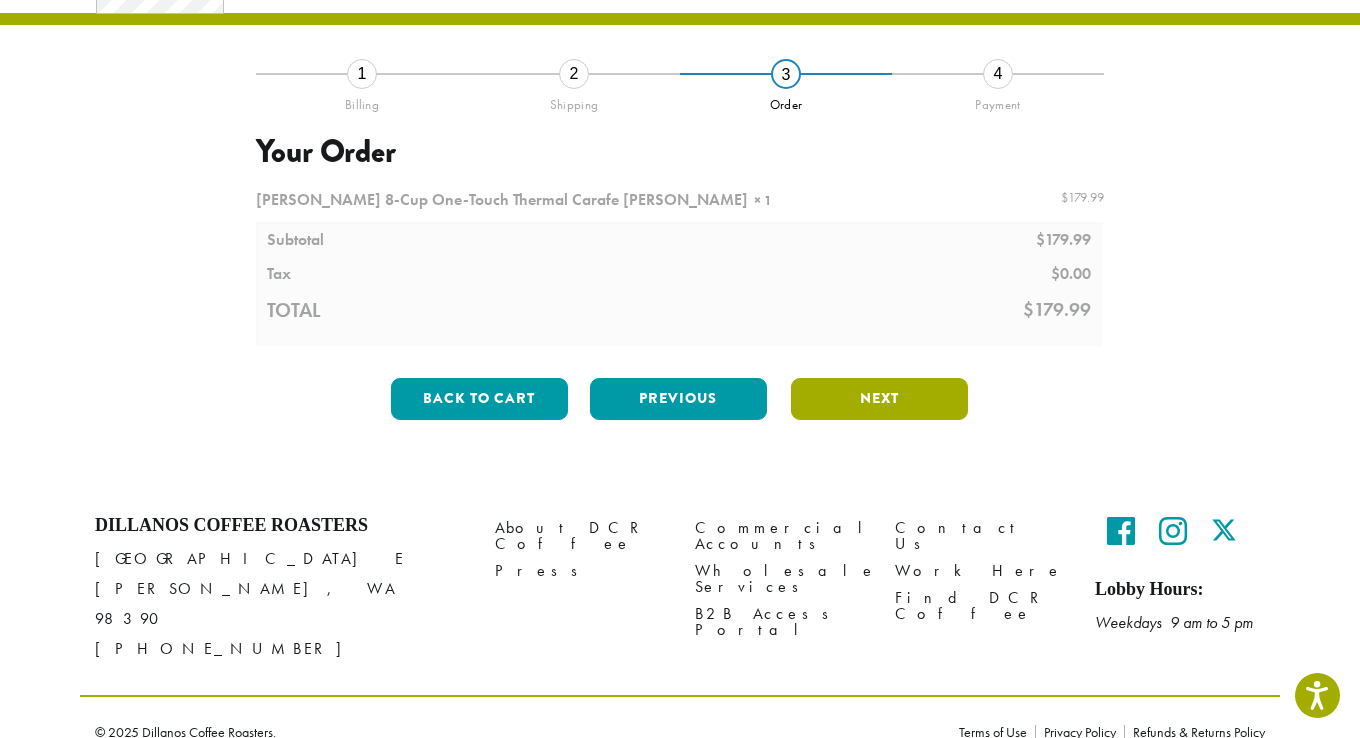 click on "Next" at bounding box center (879, 399) 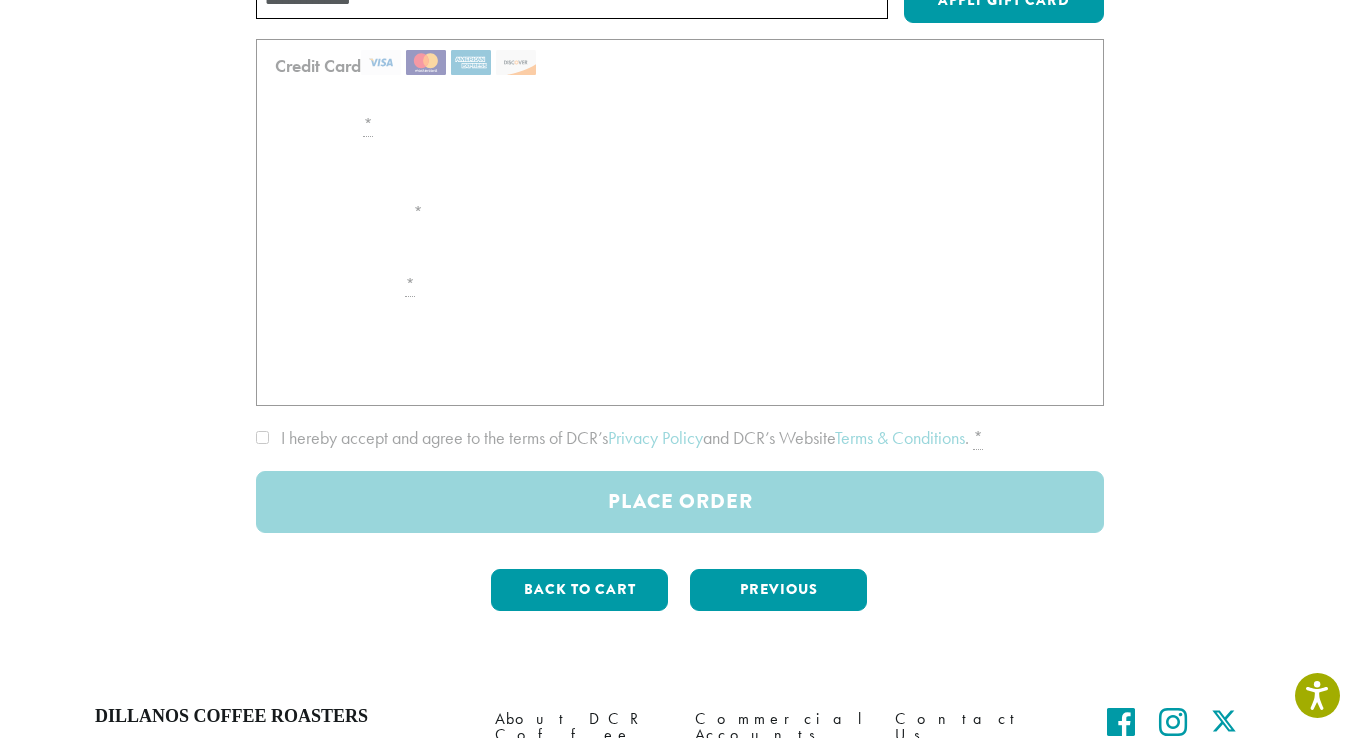 scroll, scrollTop: 12, scrollLeft: 0, axis: vertical 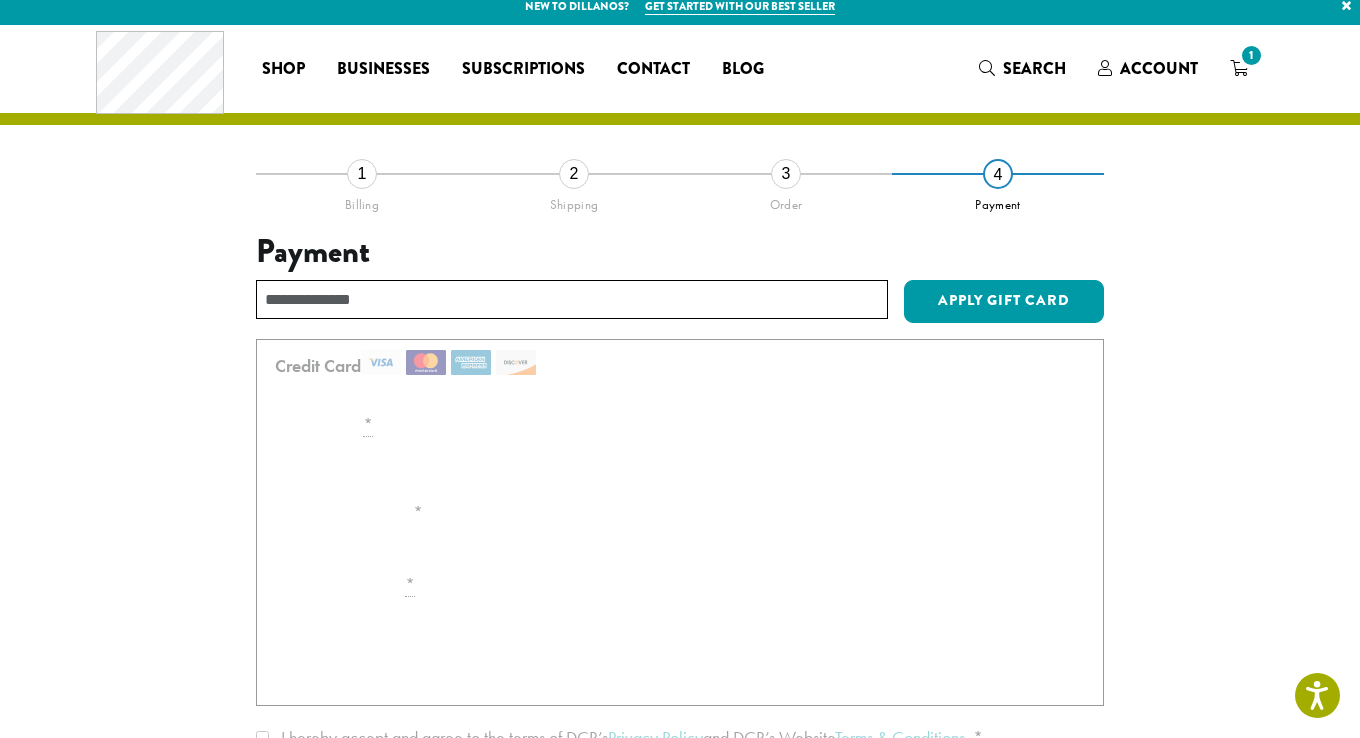 click at bounding box center (680, 585) 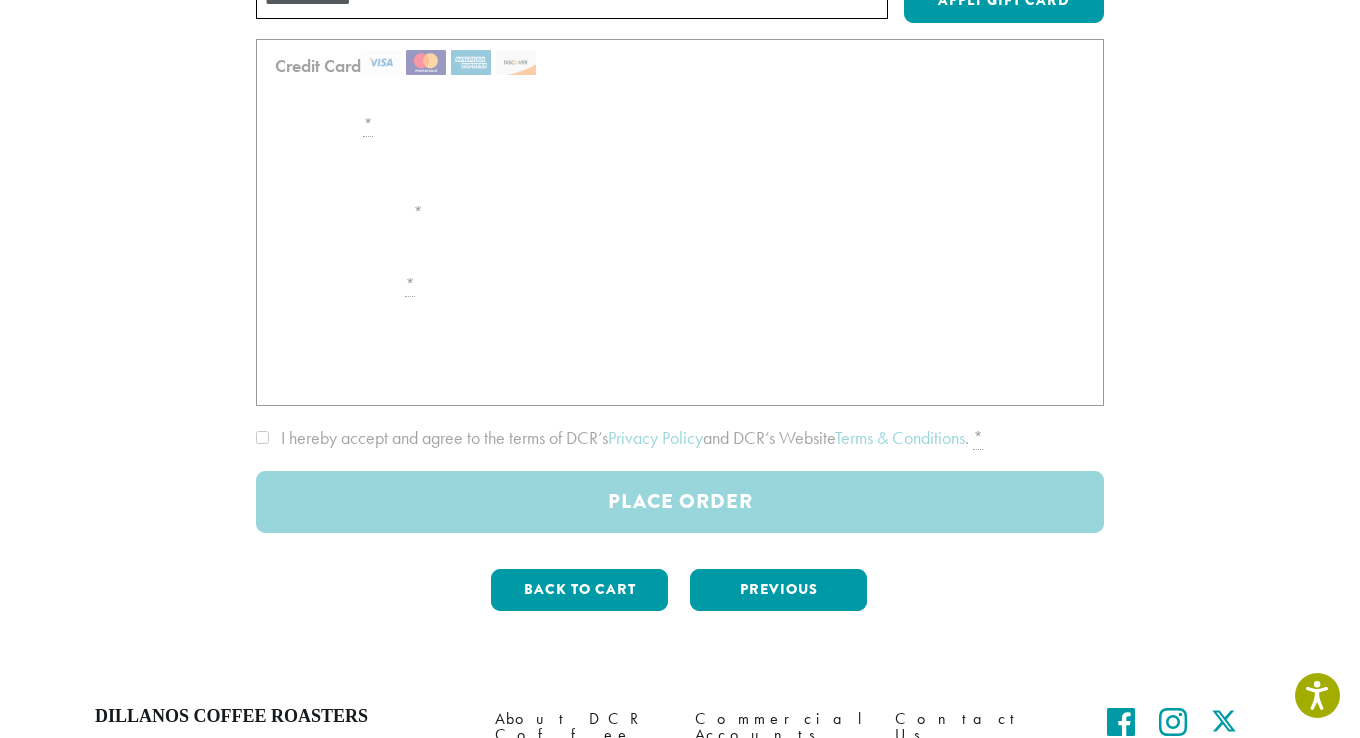 click at bounding box center [680, 285] 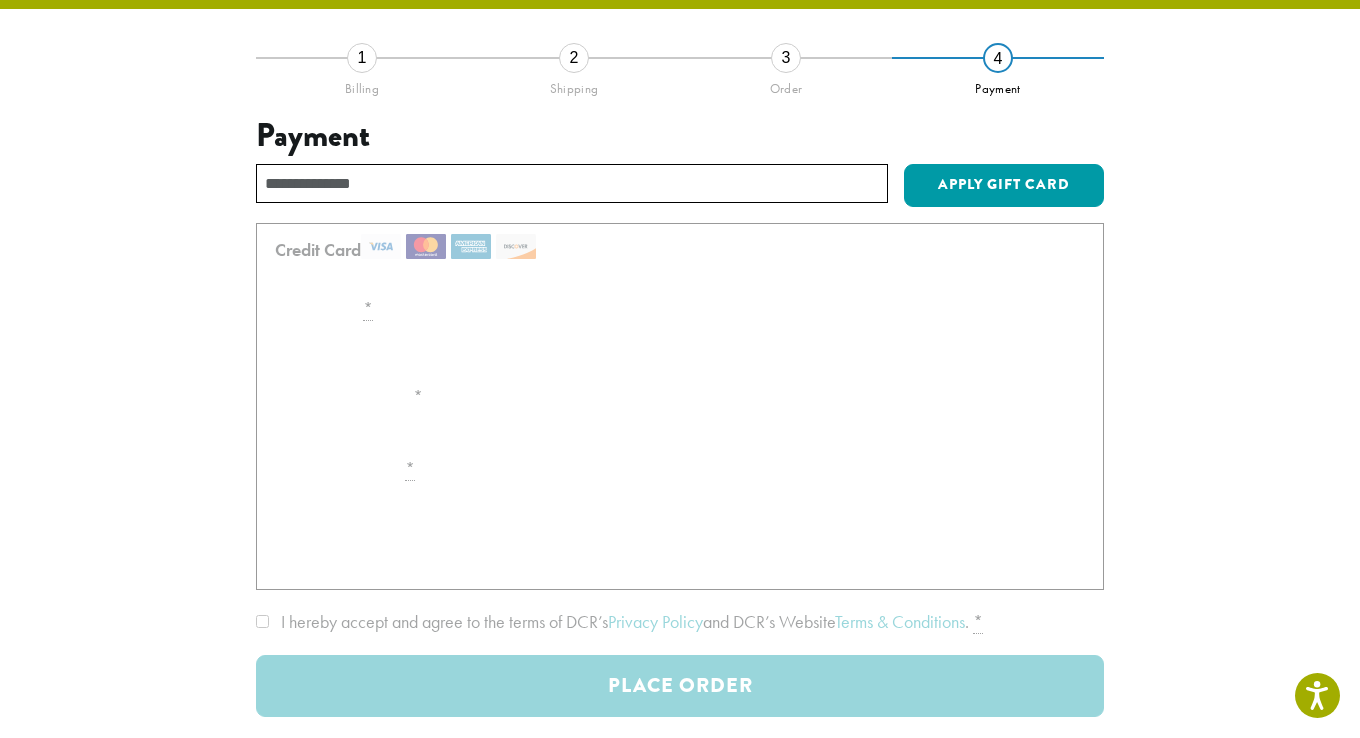 scroll, scrollTop: 0, scrollLeft: 0, axis: both 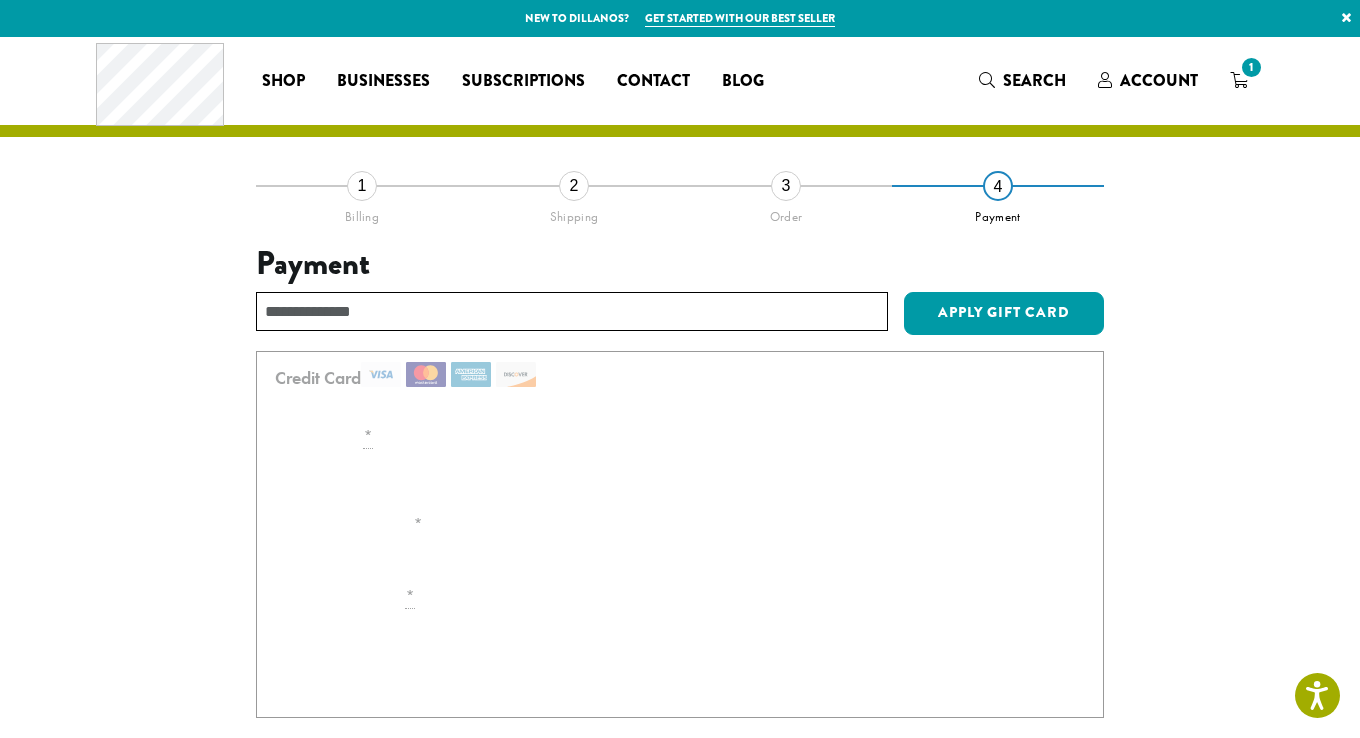 click on "3" at bounding box center (786, 186) 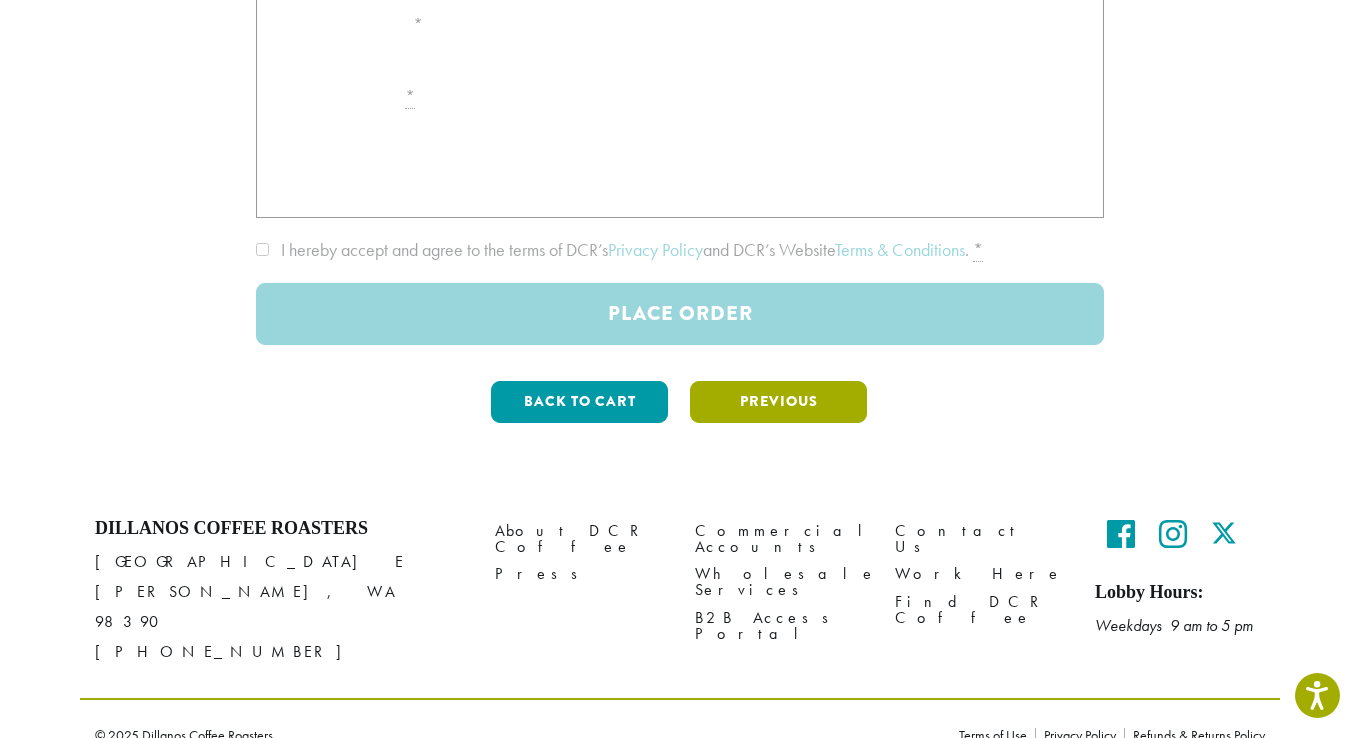 click on "Previous" at bounding box center (778, 402) 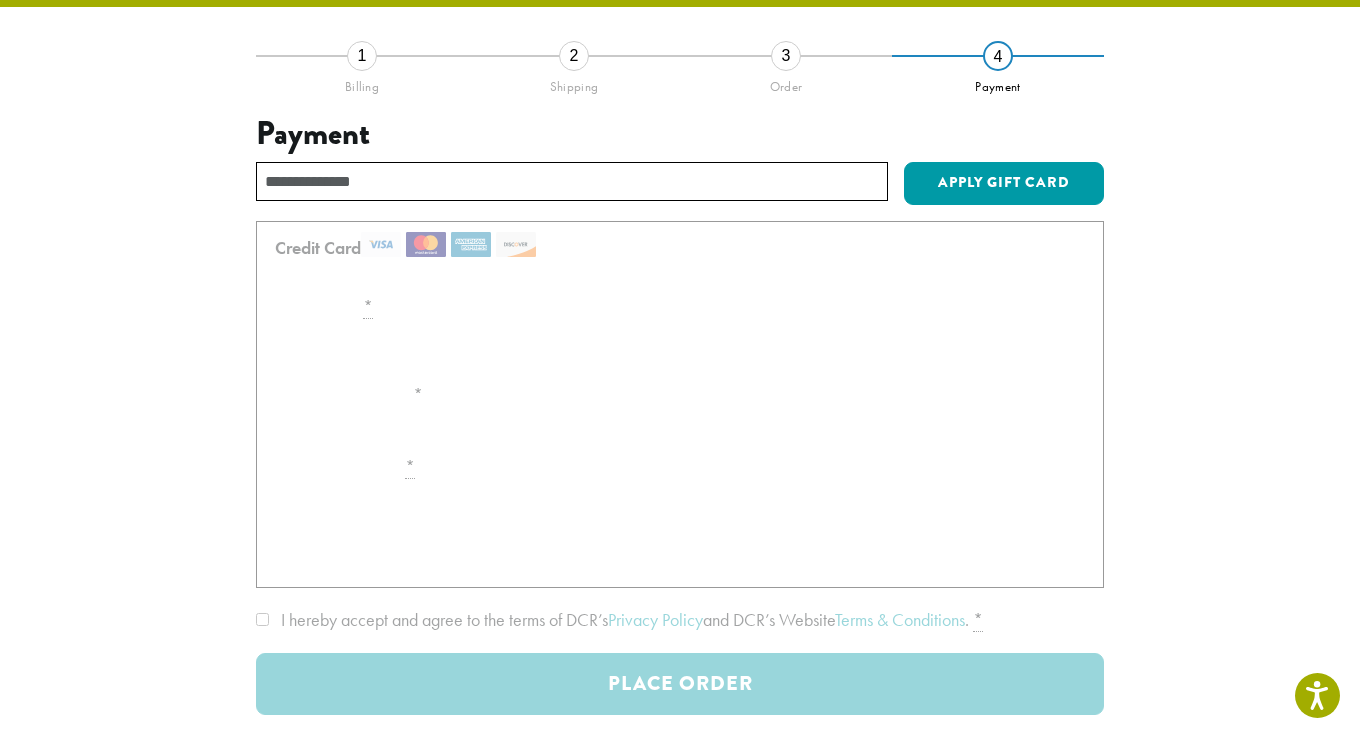 scroll, scrollTop: 112, scrollLeft: 0, axis: vertical 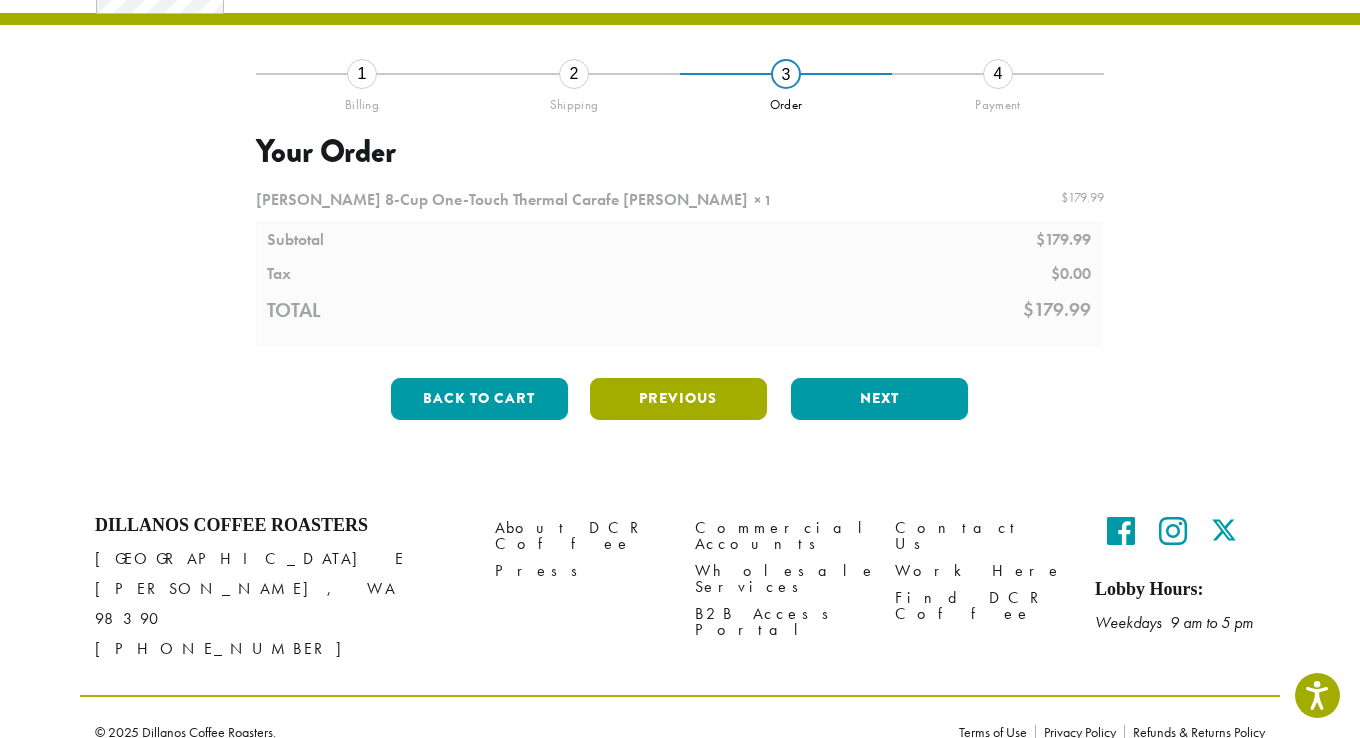 click on "Previous" at bounding box center [678, 399] 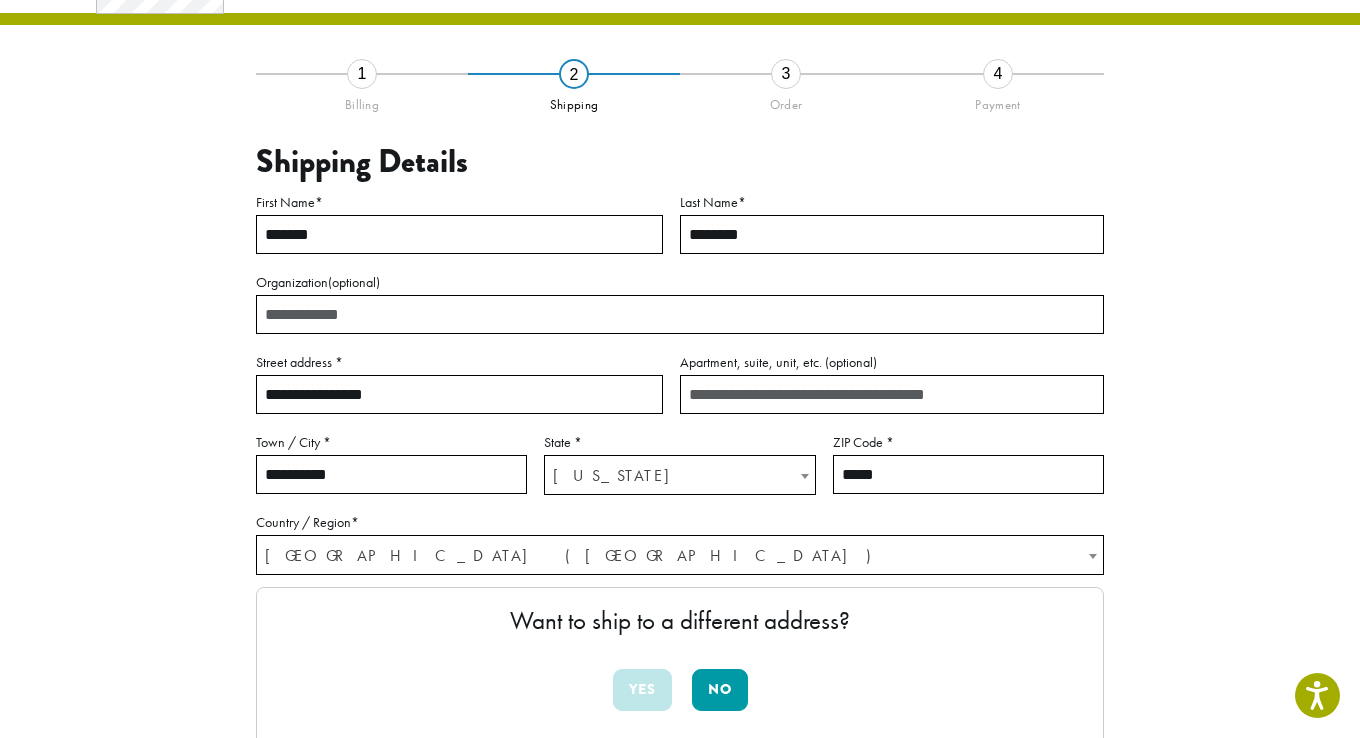 scroll, scrollTop: 312, scrollLeft: 0, axis: vertical 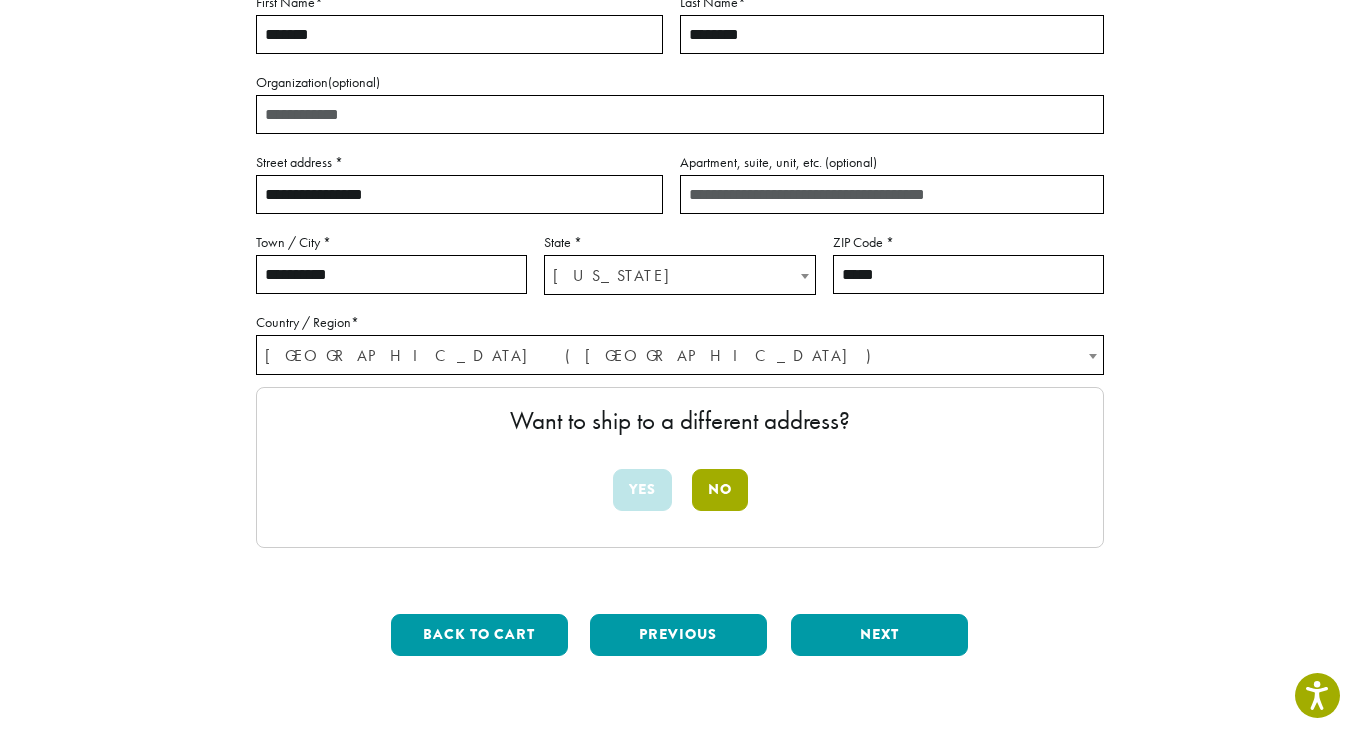 click on "No" at bounding box center (720, 490) 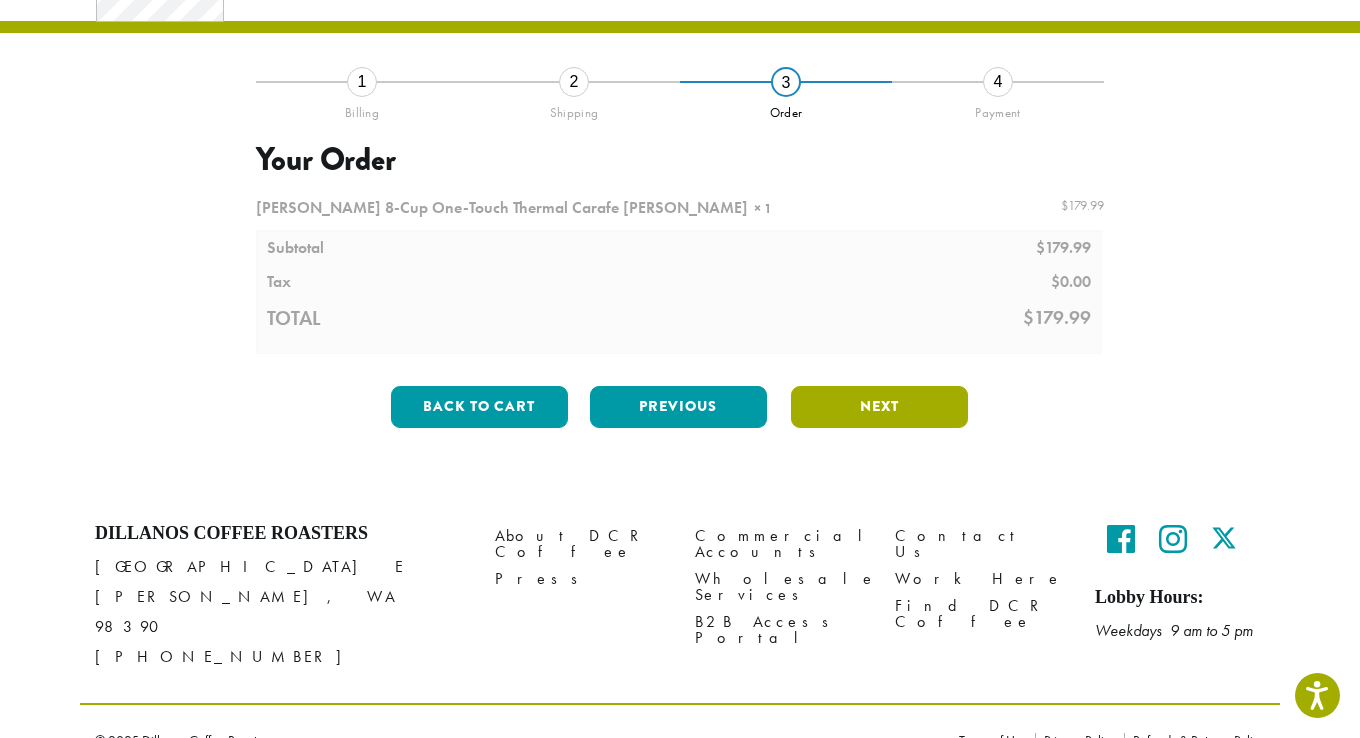 click on "Next" at bounding box center [879, 407] 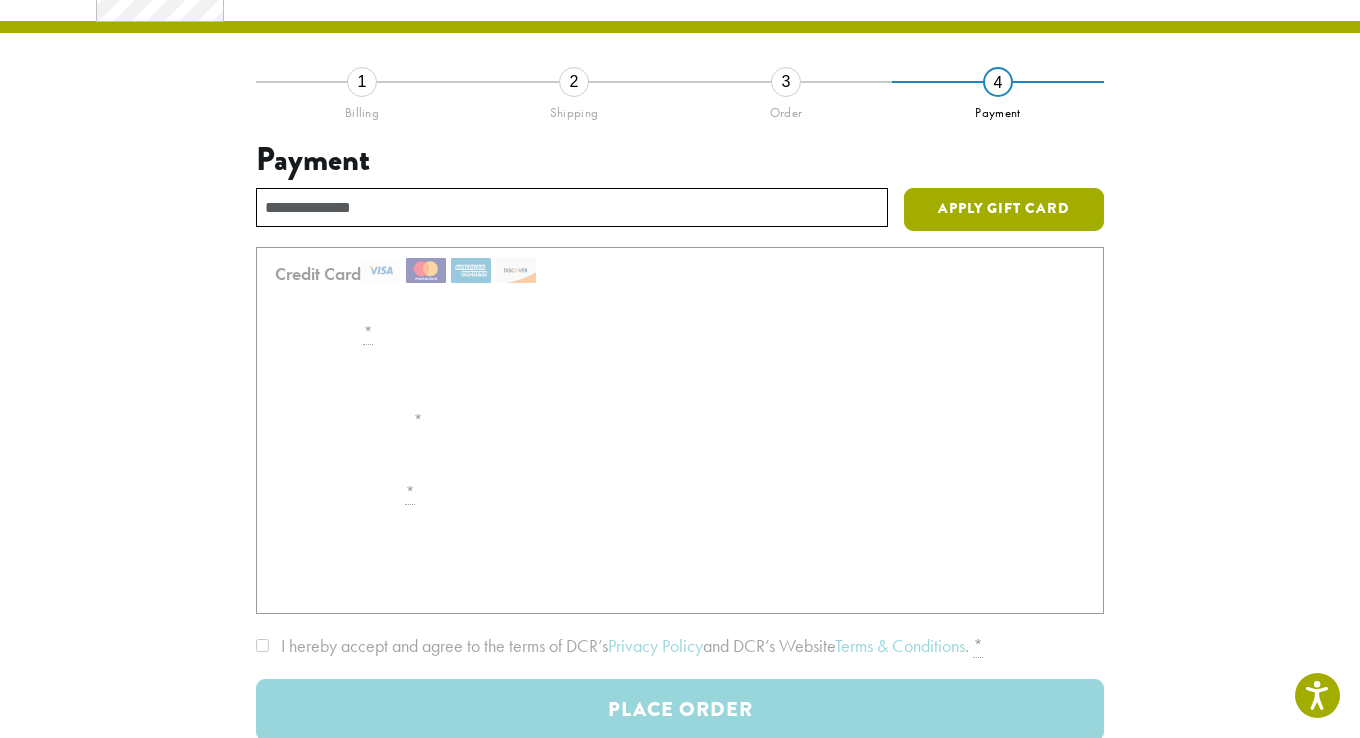 click on "Apply Gift Card" at bounding box center (1004, 210) 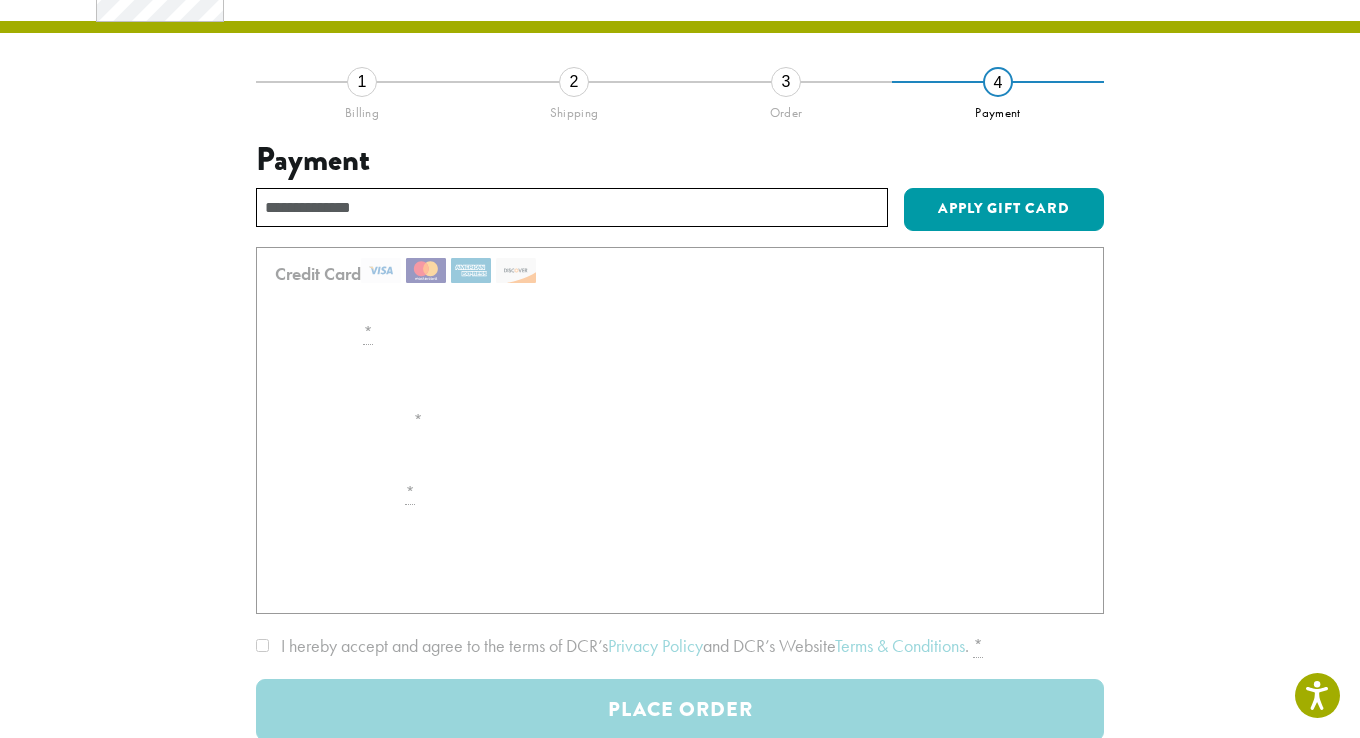click at bounding box center [680, 493] 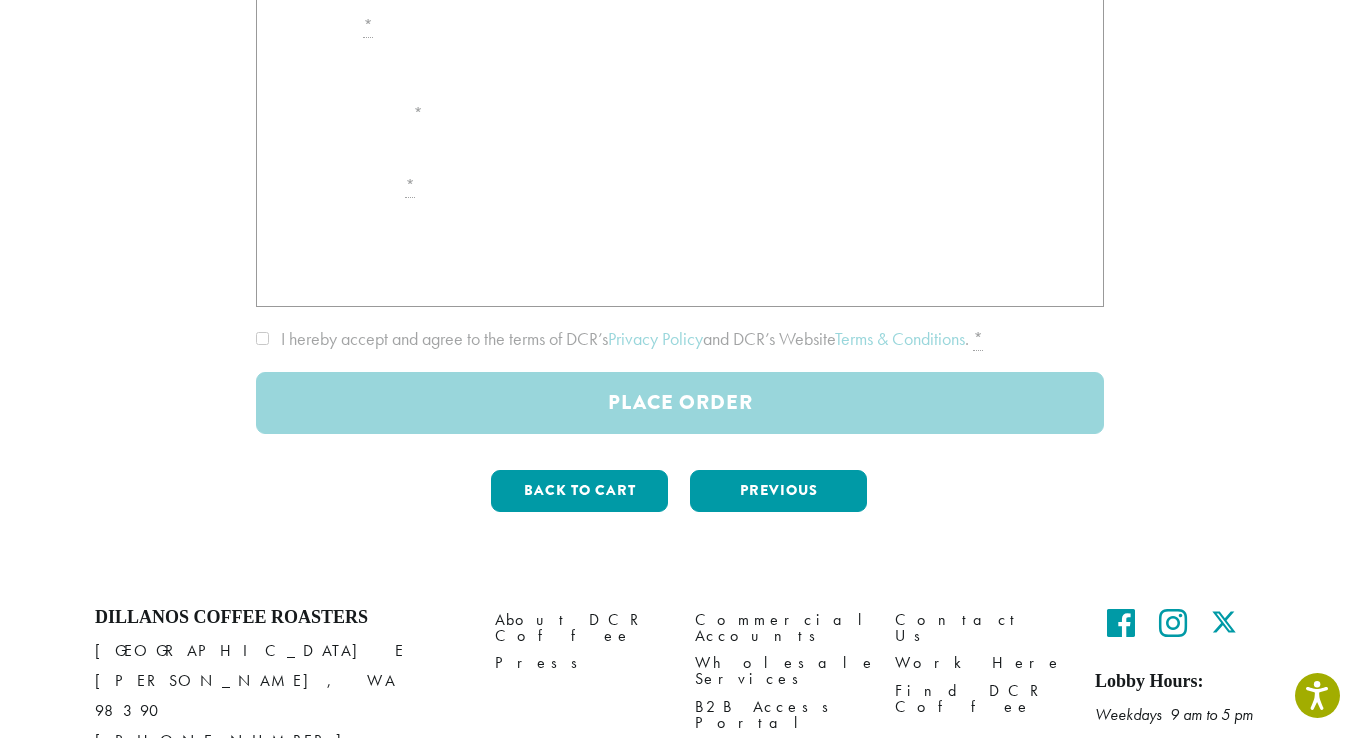 scroll, scrollTop: 503, scrollLeft: 0, axis: vertical 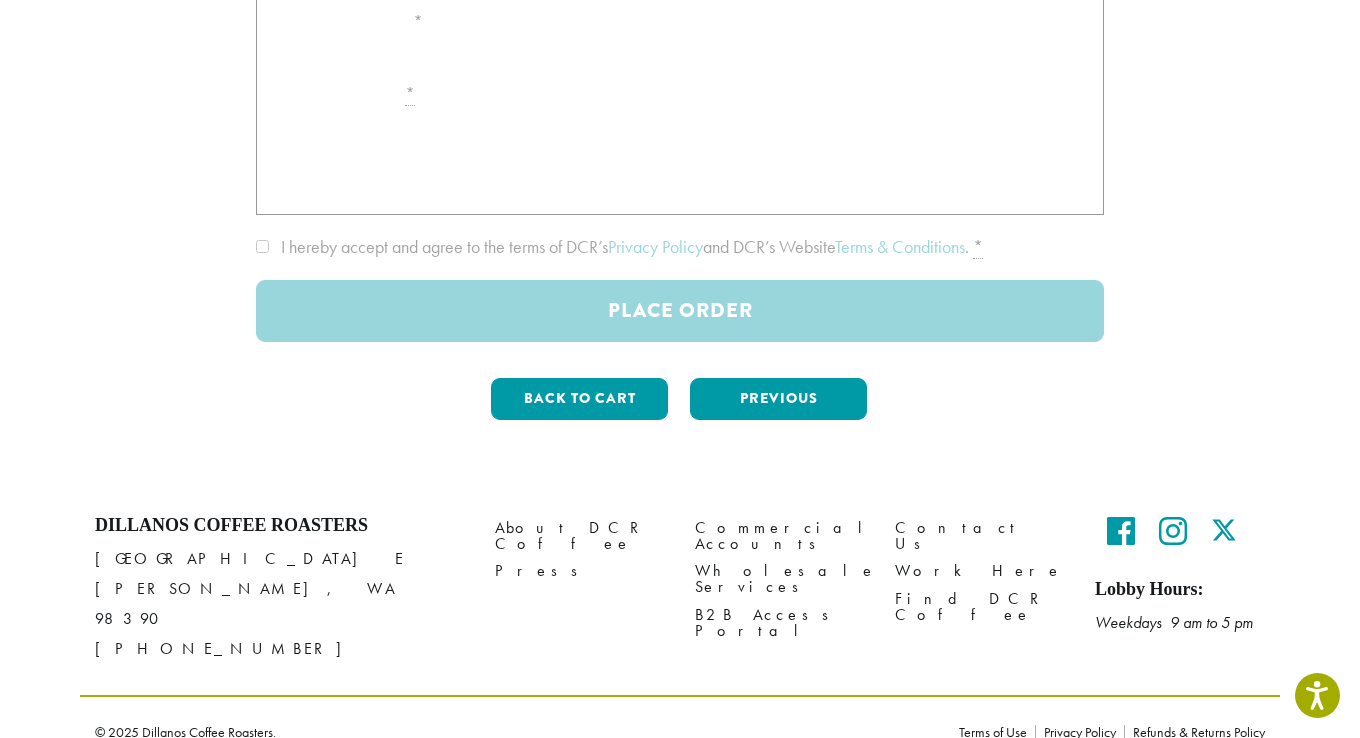 click at bounding box center (680, 94) 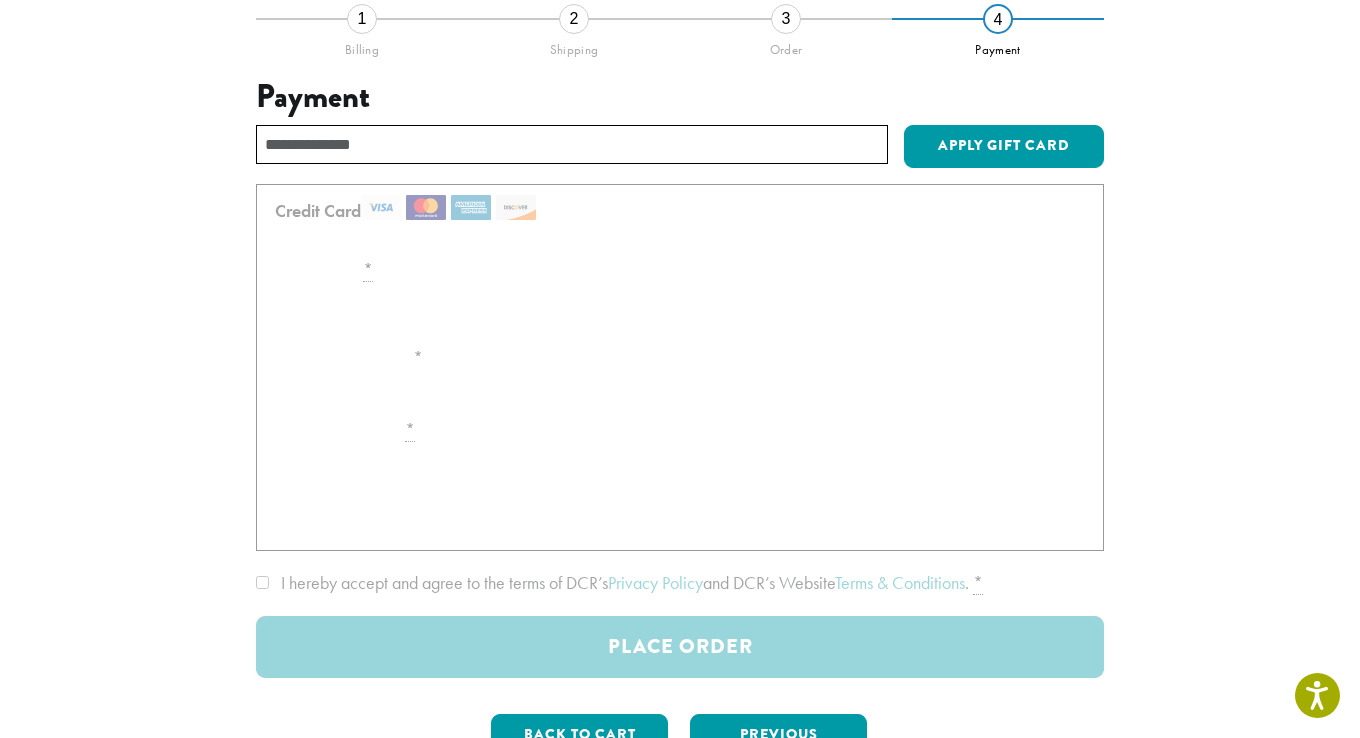 scroll, scrollTop: 0, scrollLeft: 0, axis: both 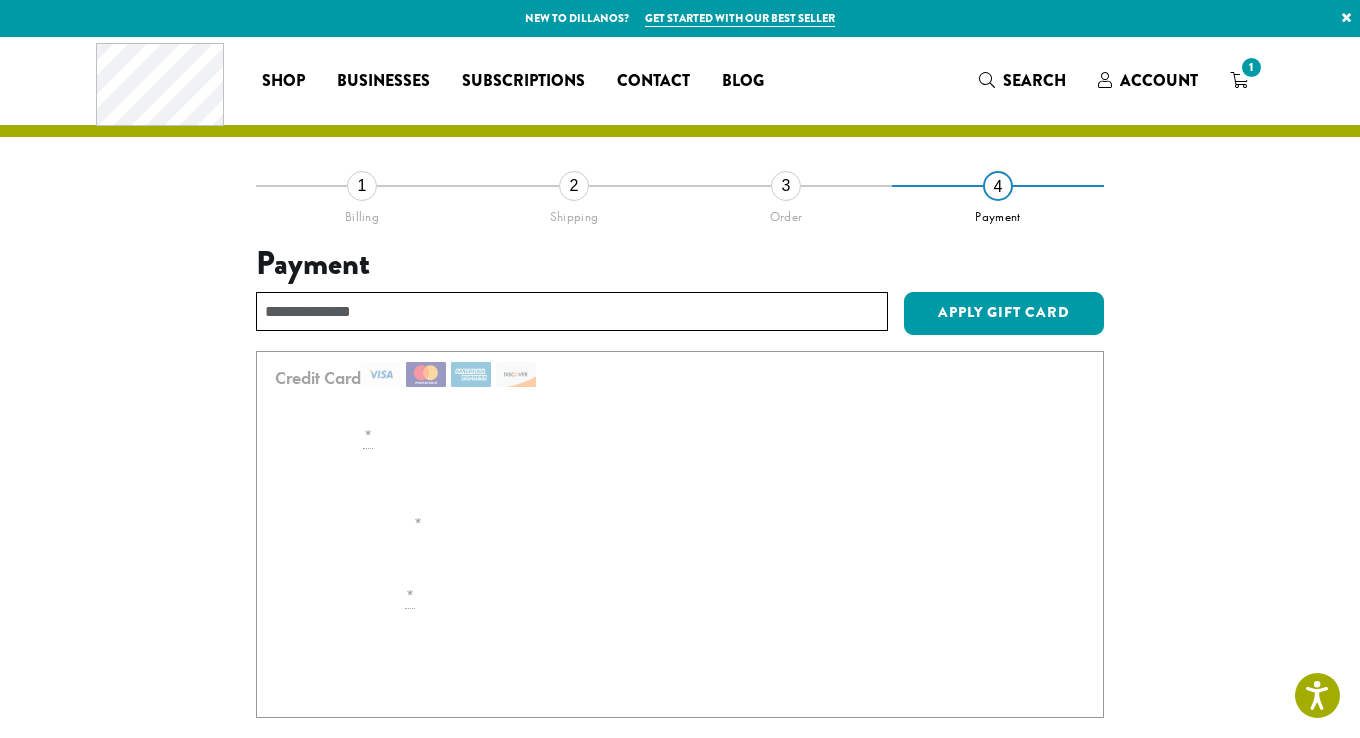 click on "3
Order" at bounding box center [786, 215] 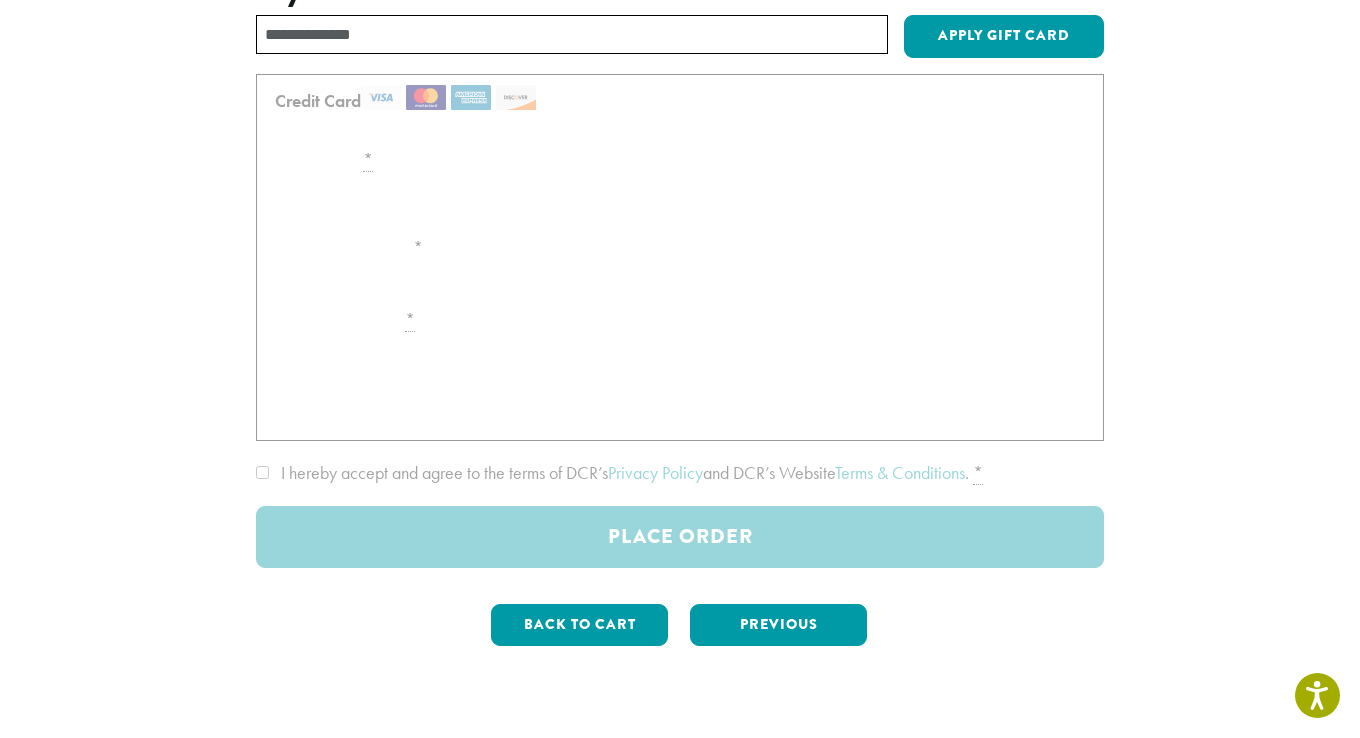 scroll, scrollTop: 500, scrollLeft: 0, axis: vertical 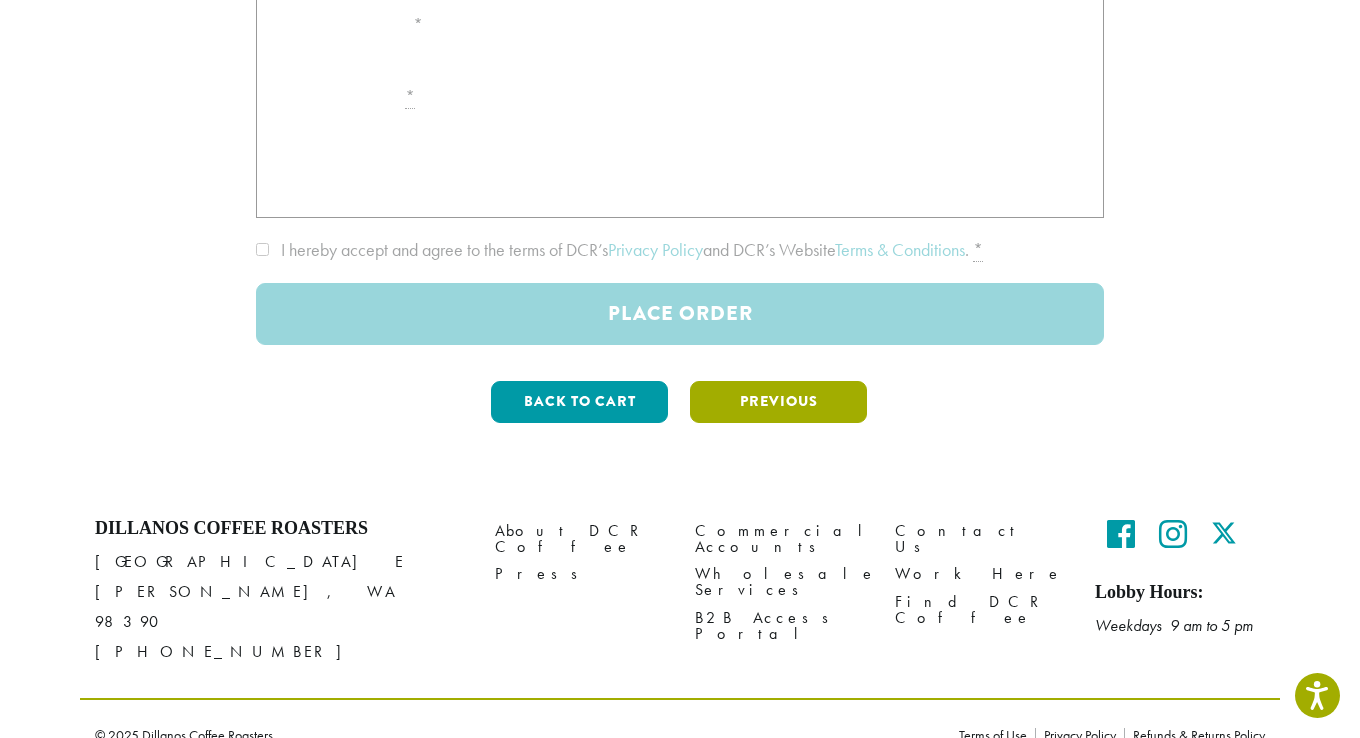 click on "Previous" at bounding box center (778, 402) 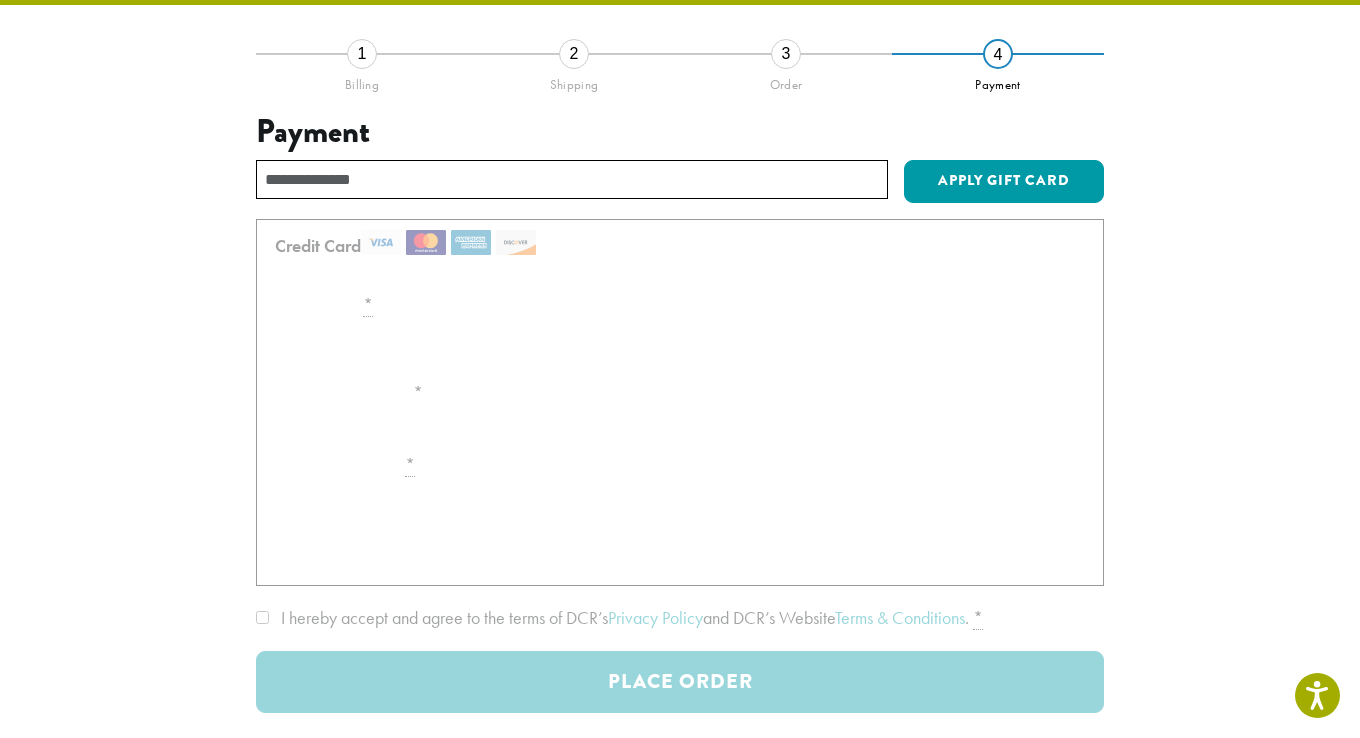 scroll, scrollTop: 112, scrollLeft: 0, axis: vertical 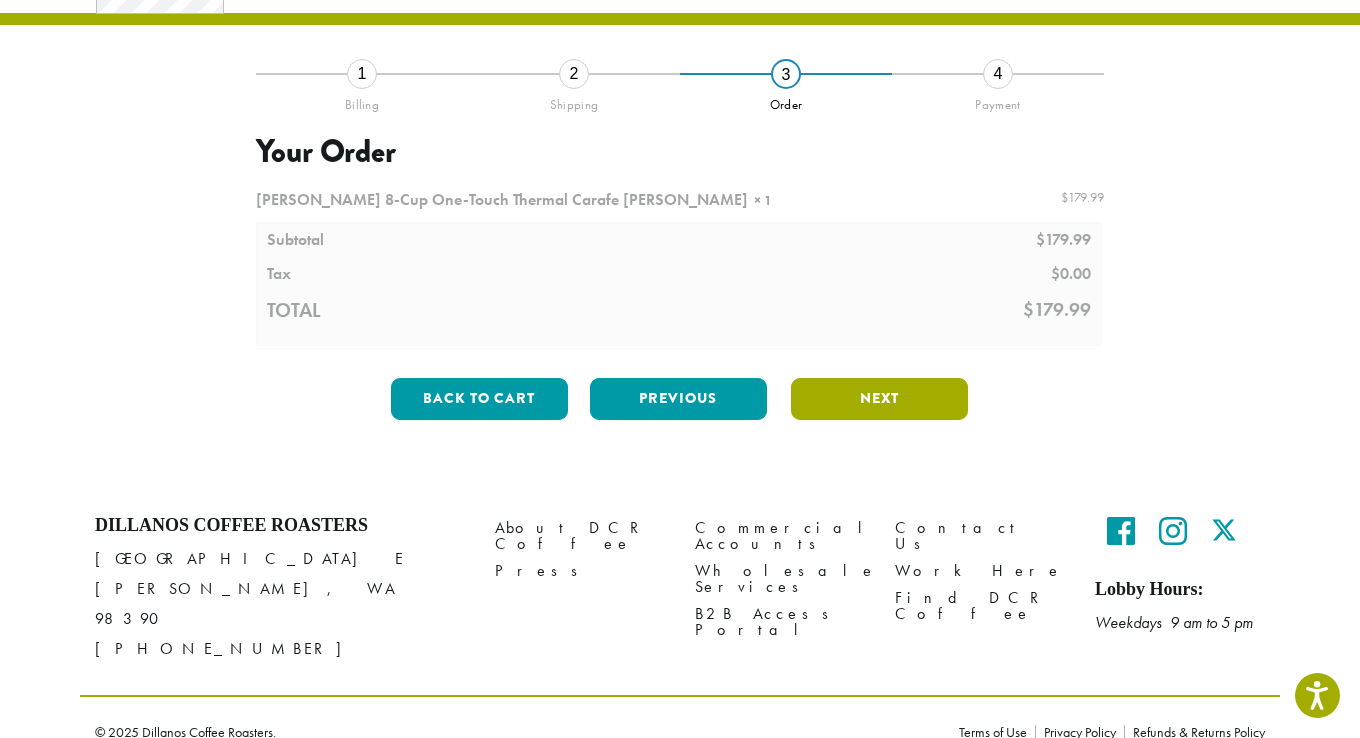 click on "Next" at bounding box center (879, 399) 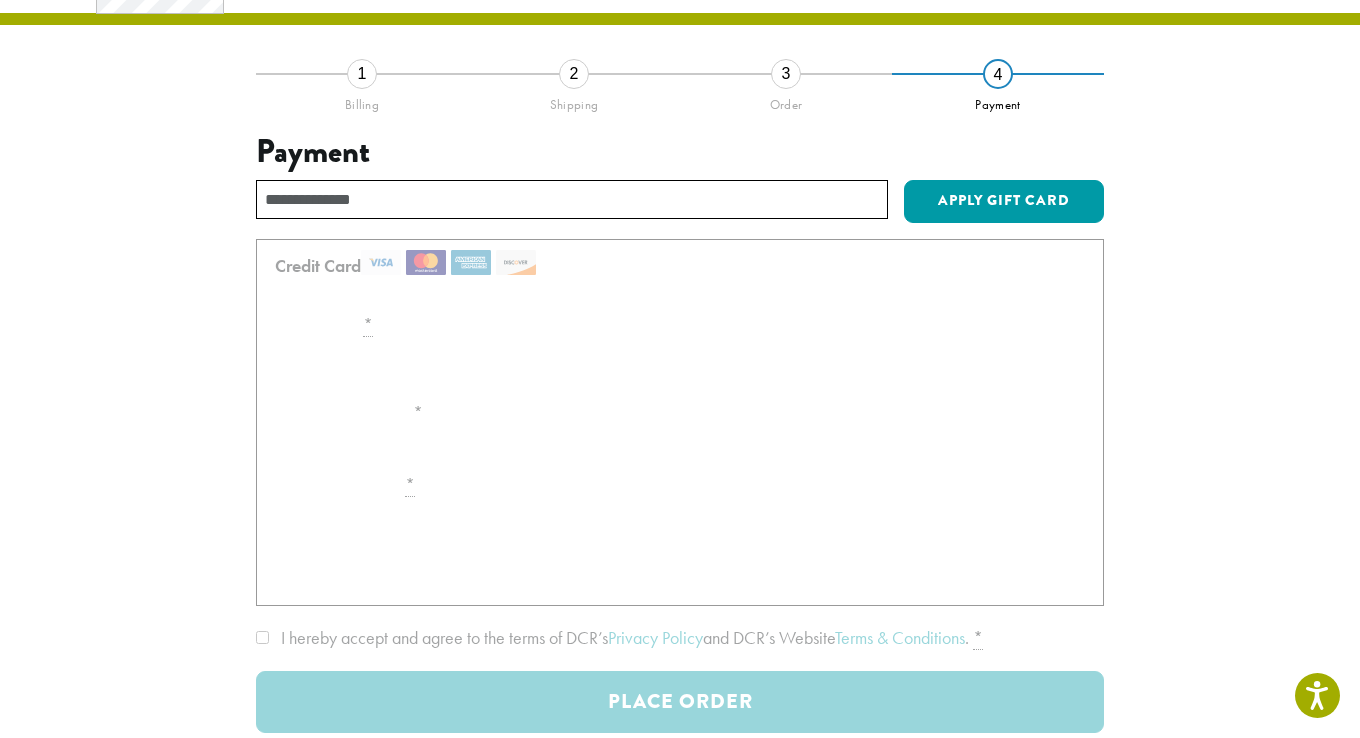 click on "Billing" at bounding box center [362, 101] 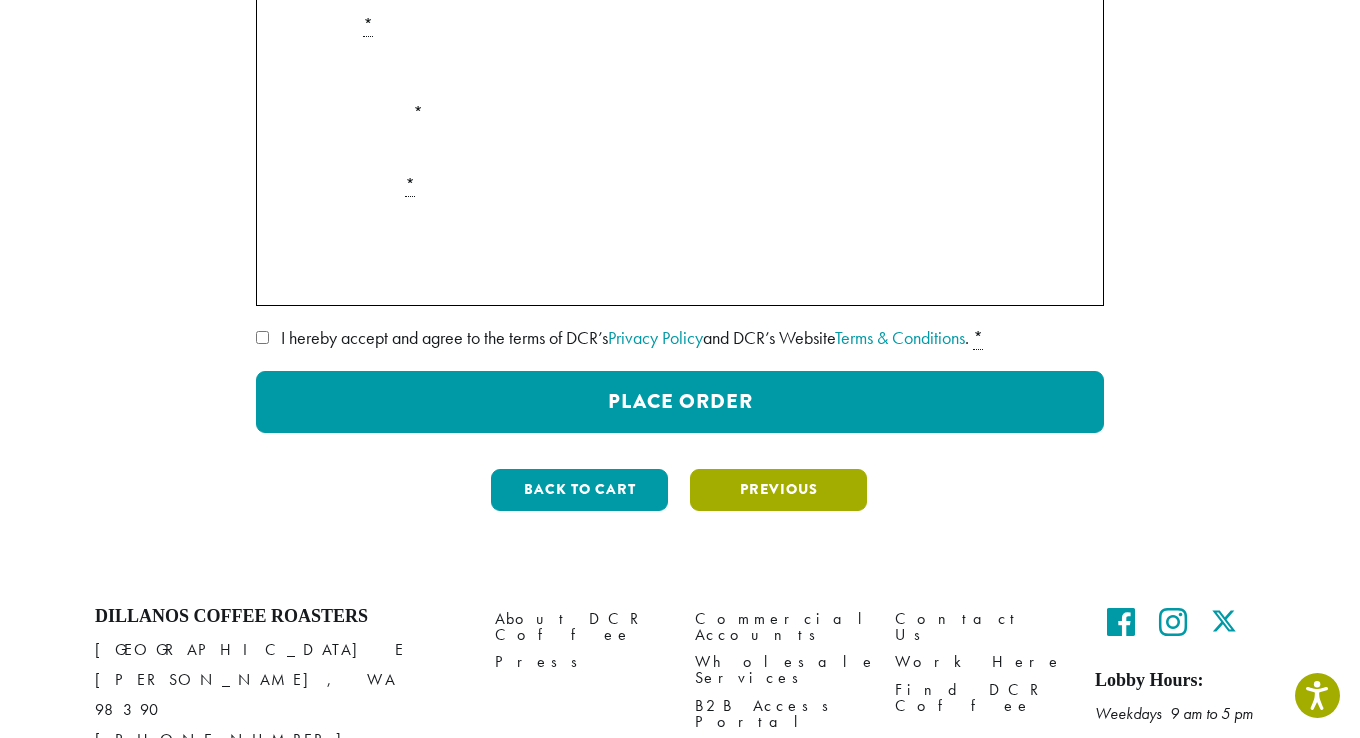 click on "Previous" at bounding box center (778, 490) 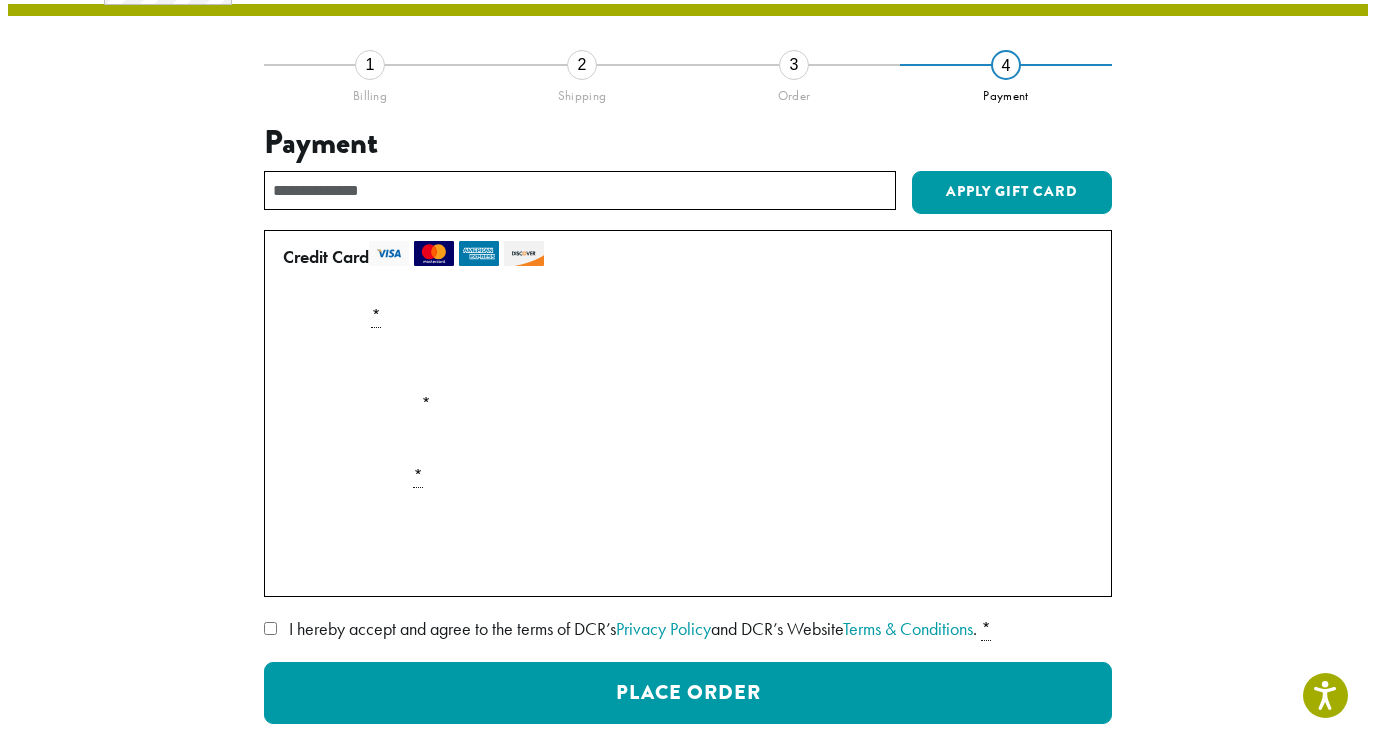 scroll, scrollTop: 114, scrollLeft: 0, axis: vertical 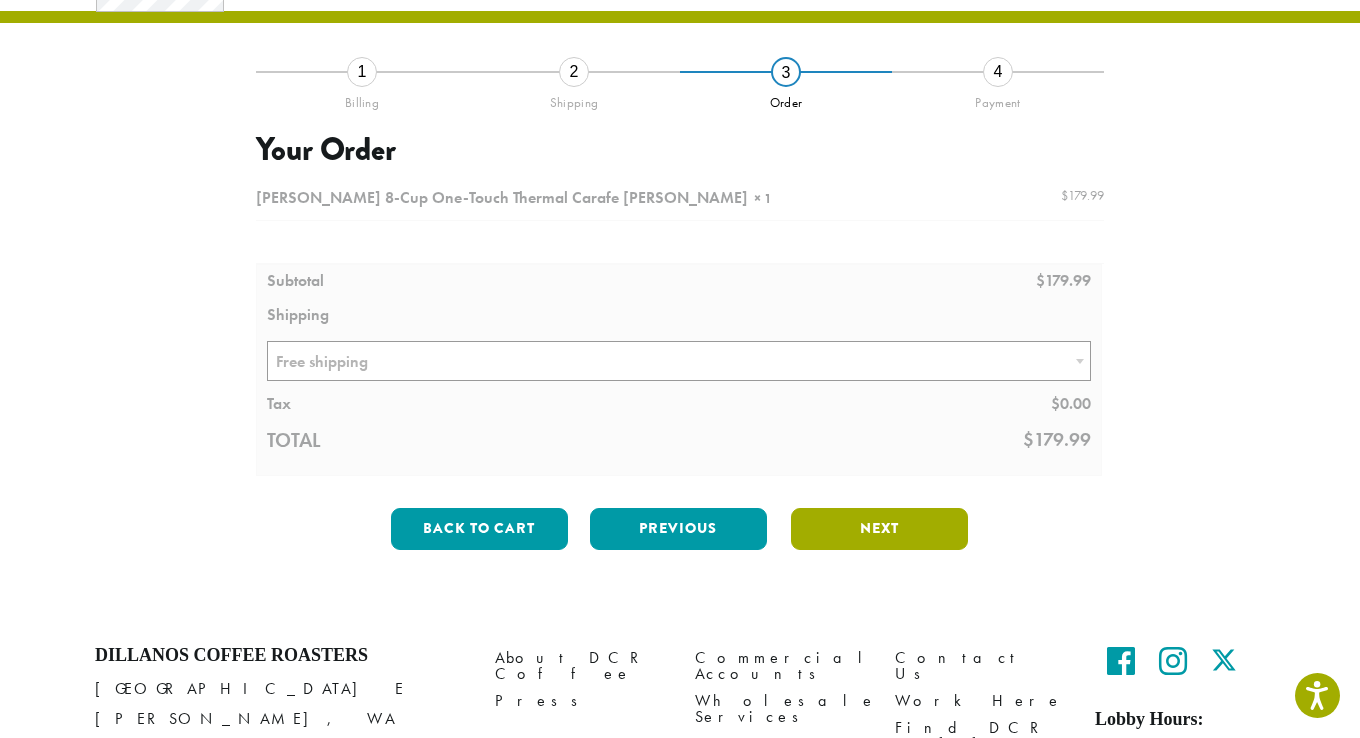 click on "Next" at bounding box center [879, 529] 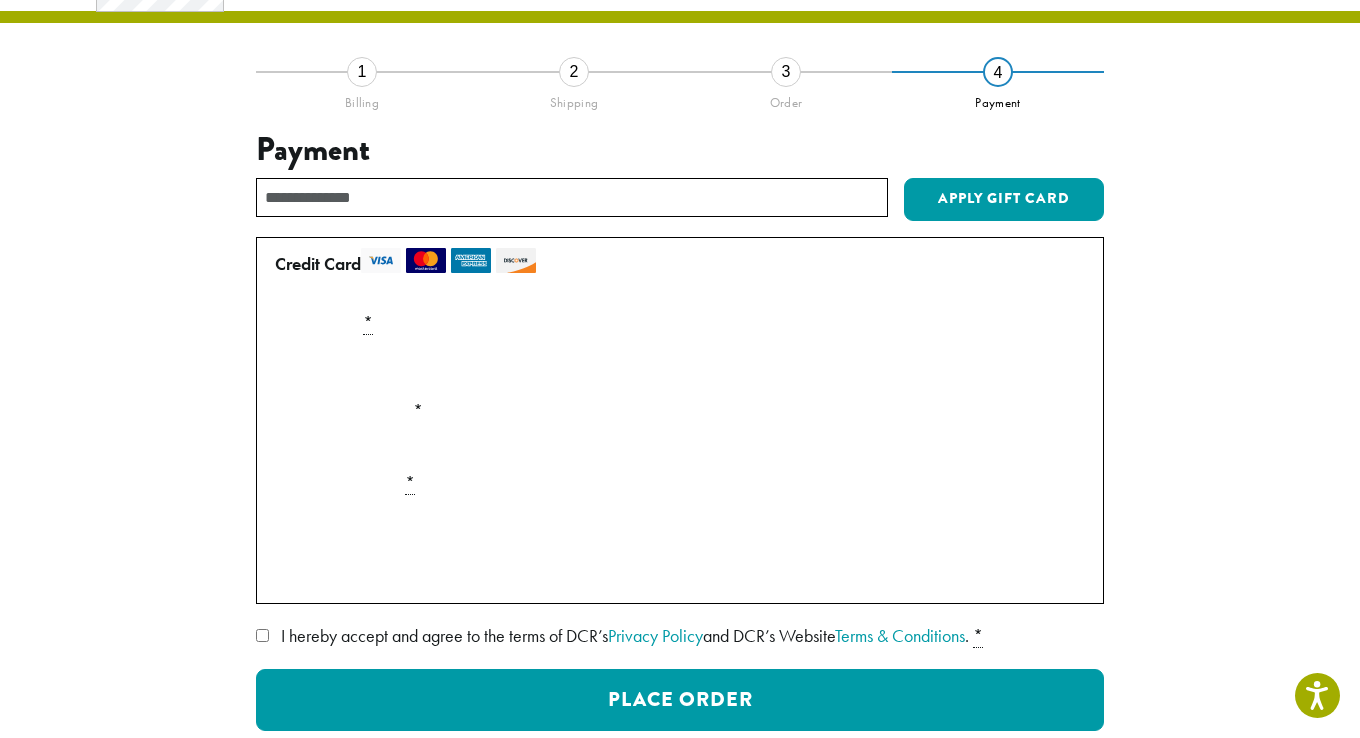 click on "Card Number  *" at bounding box center [680, 323] 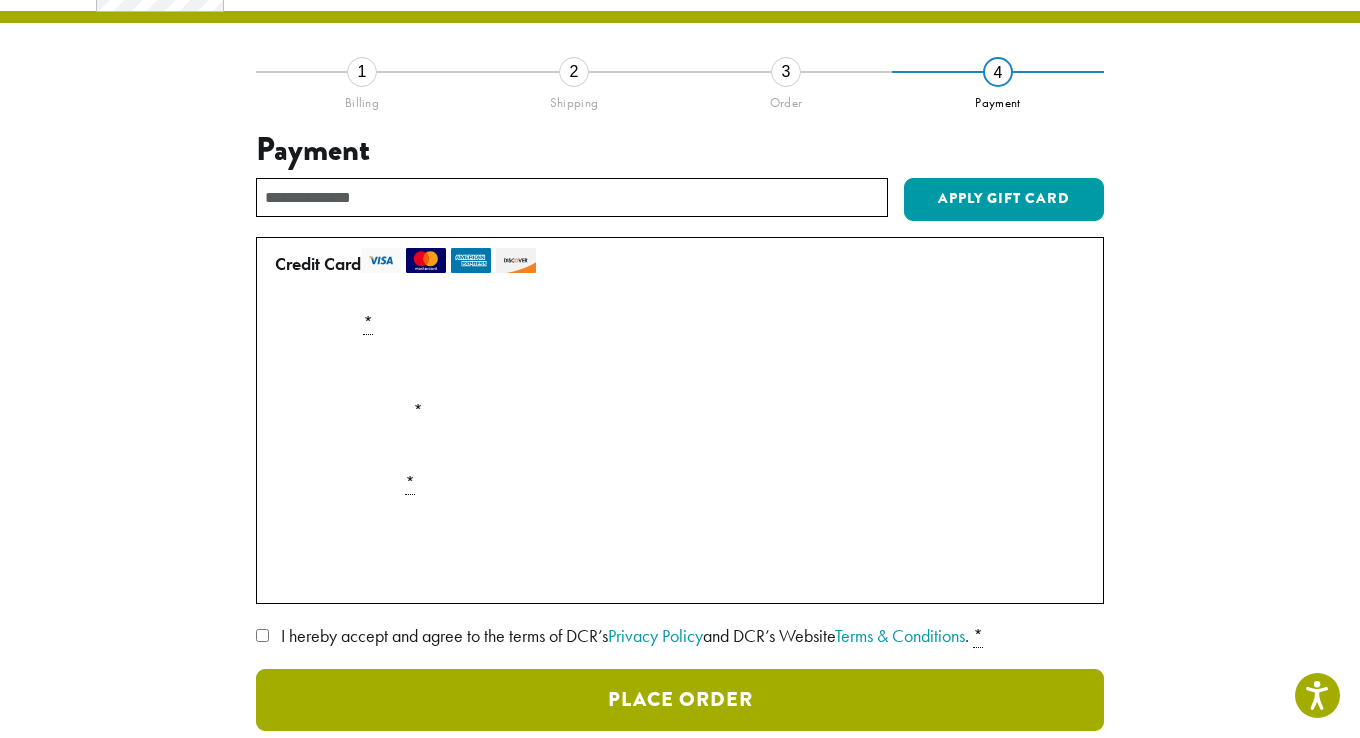 click on "Place Order" at bounding box center (680, 700) 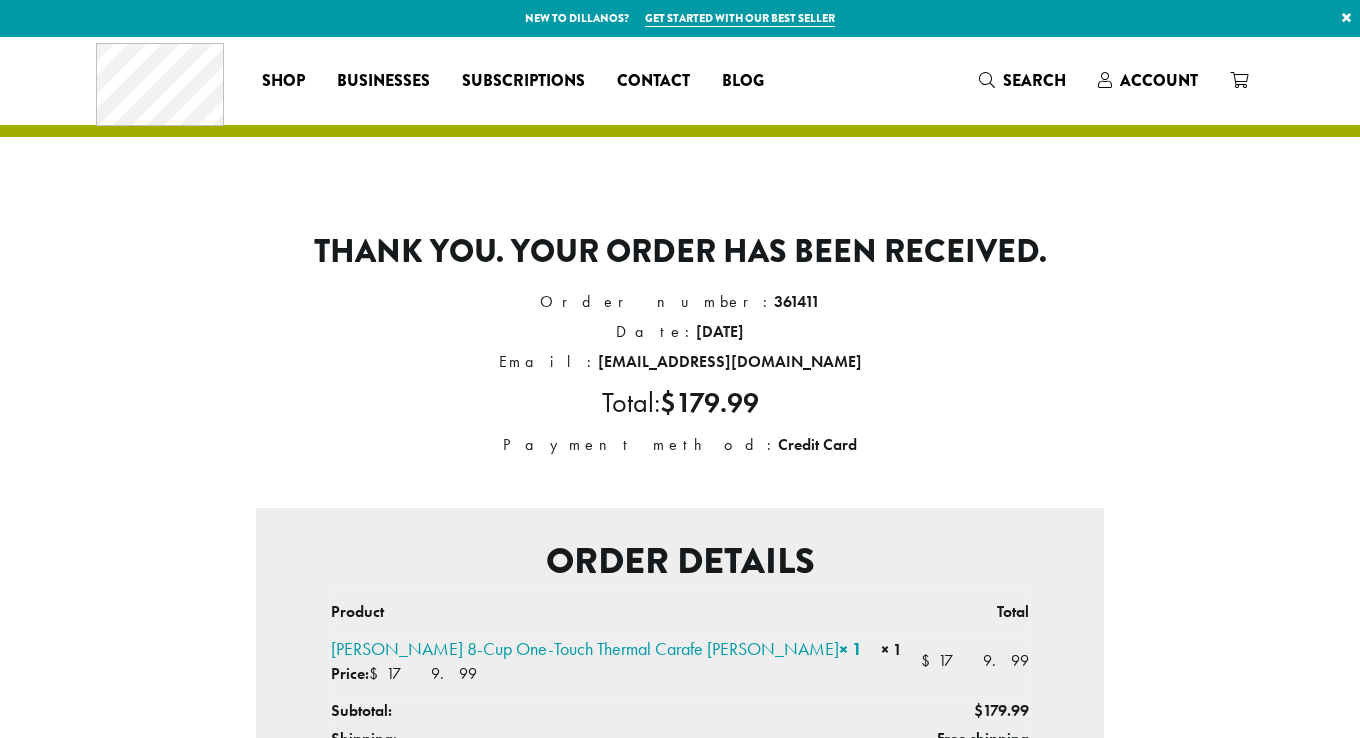 scroll, scrollTop: 0, scrollLeft: 0, axis: both 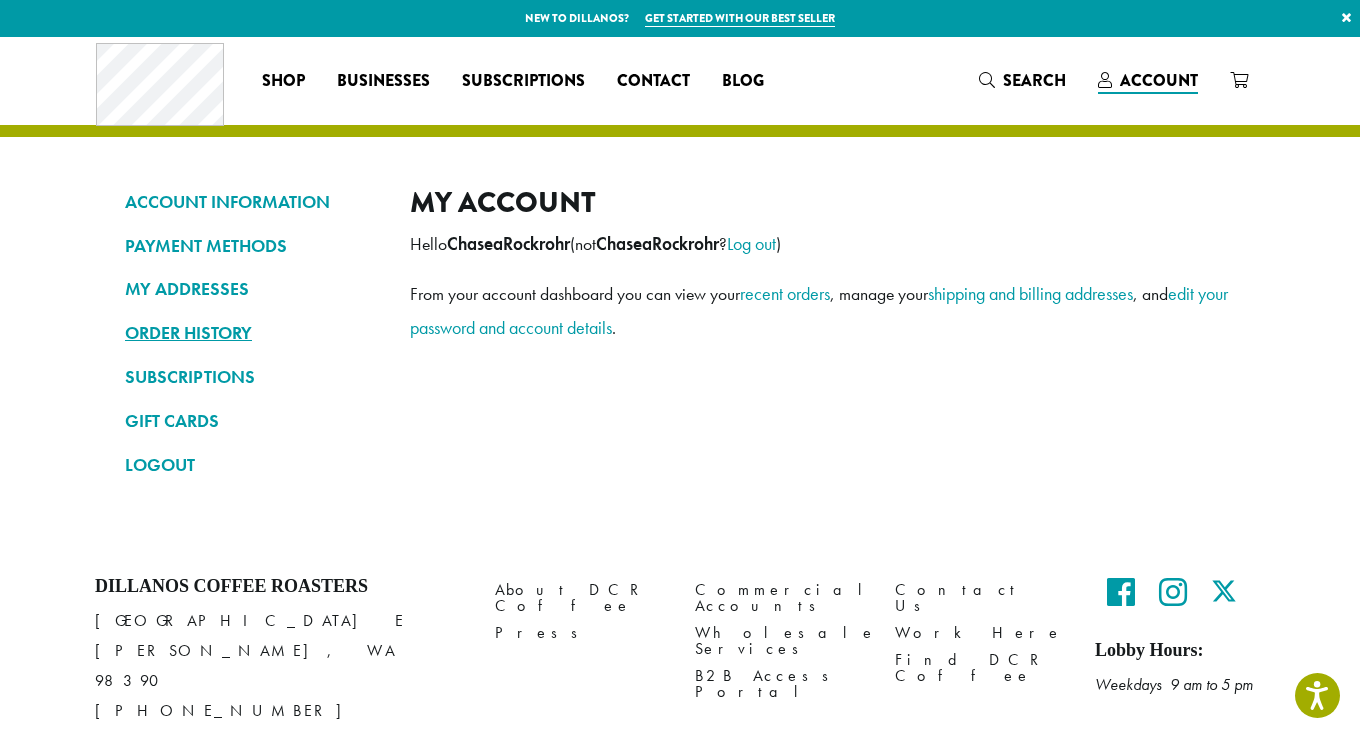 click on "ORDER HISTORY" at bounding box center (252, 333) 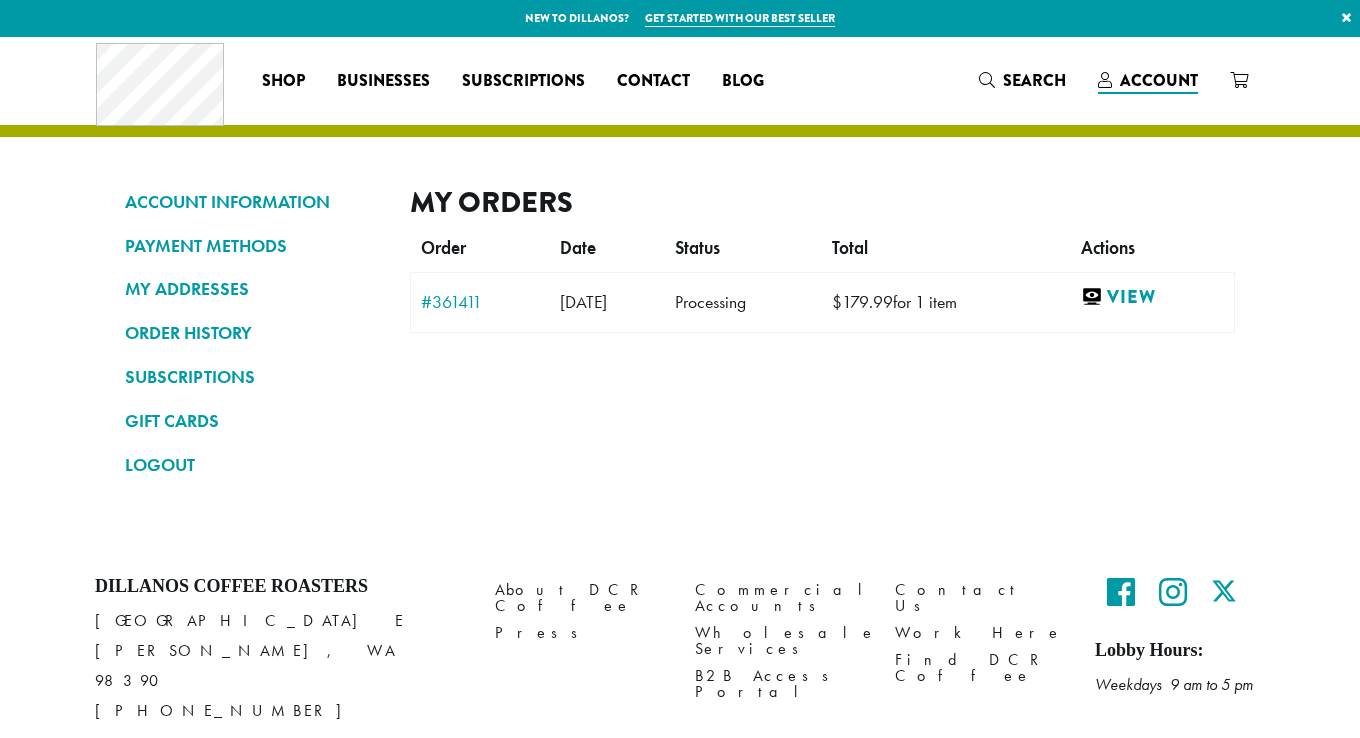 scroll, scrollTop: 0, scrollLeft: 0, axis: both 